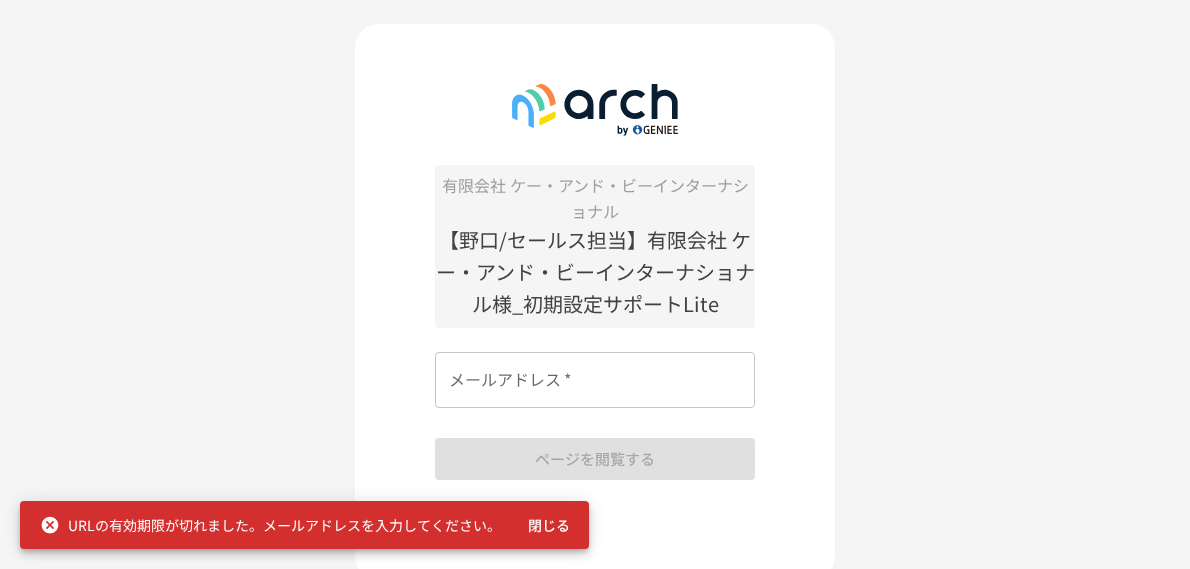 scroll, scrollTop: 0, scrollLeft: 0, axis: both 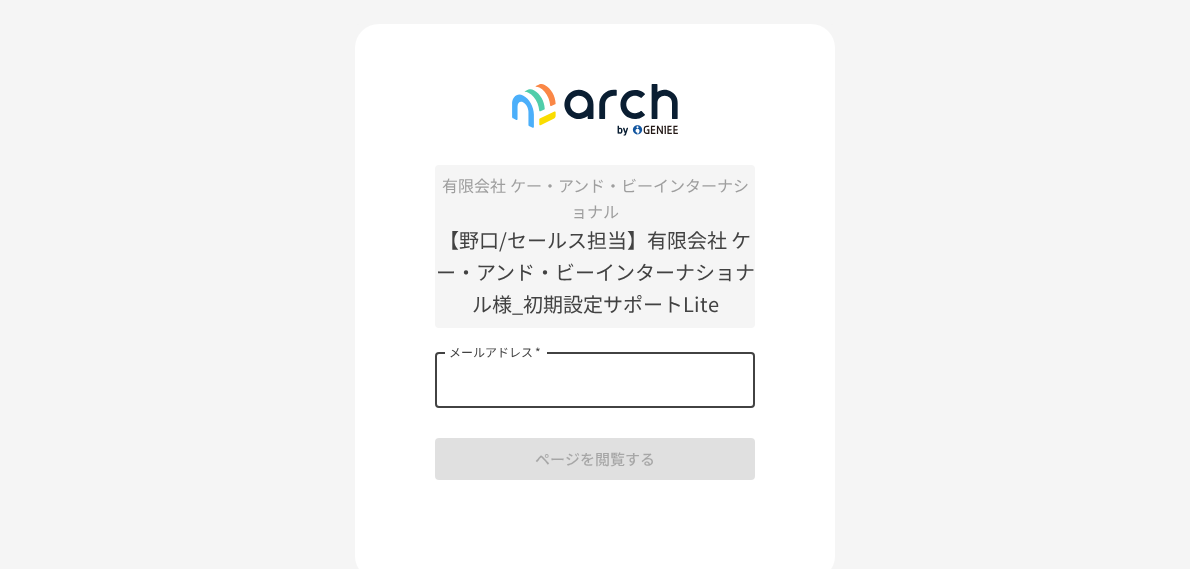 click on "メールアドレス   *" at bounding box center [595, 380] 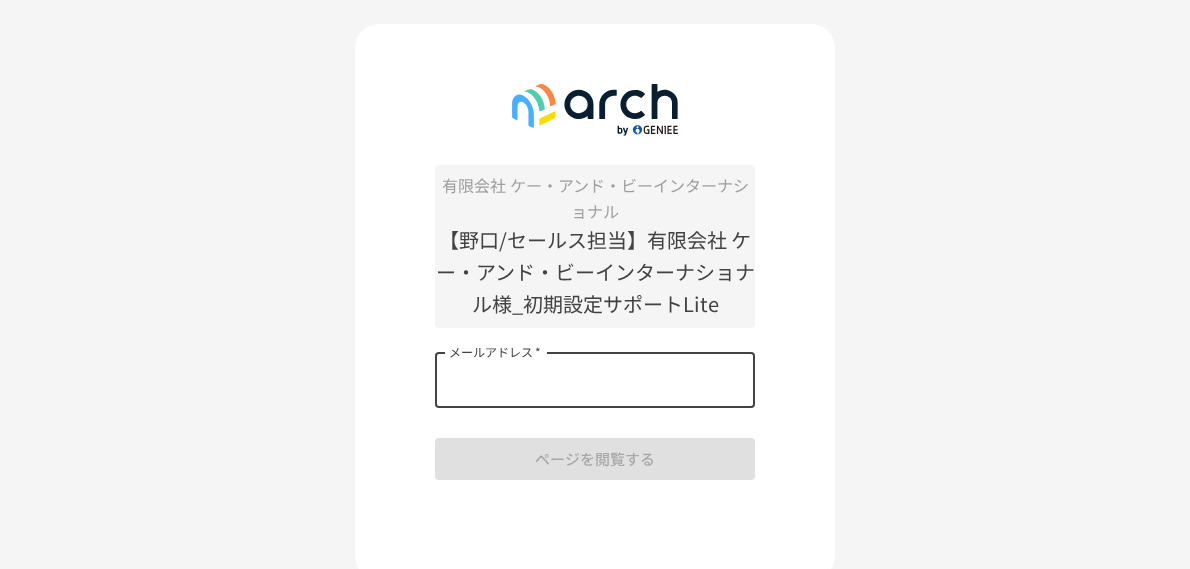 paste on "**********" 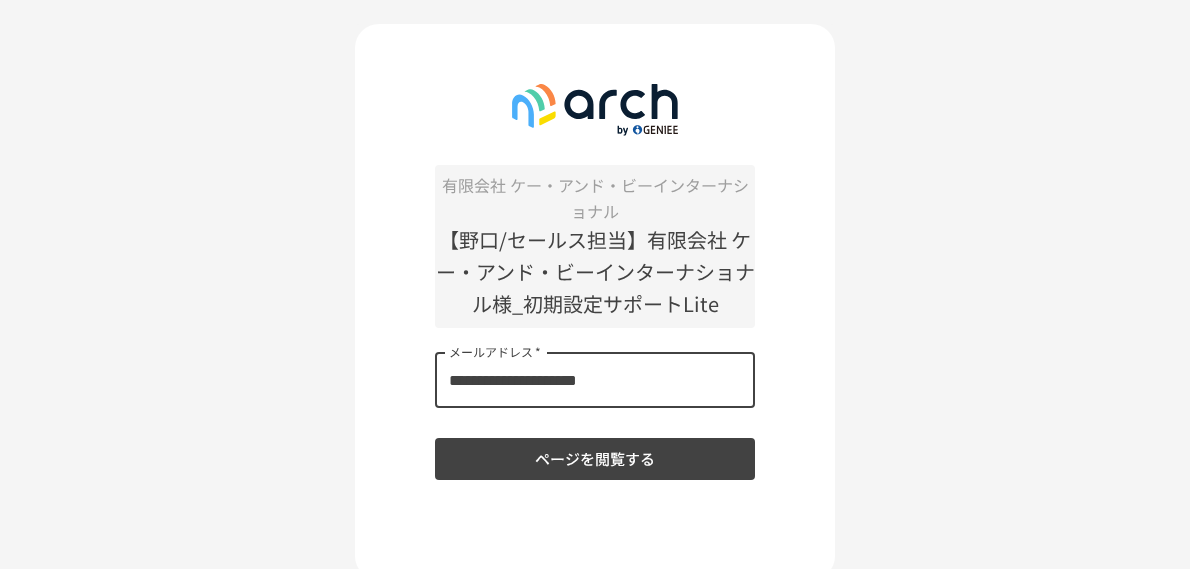 type on "**********" 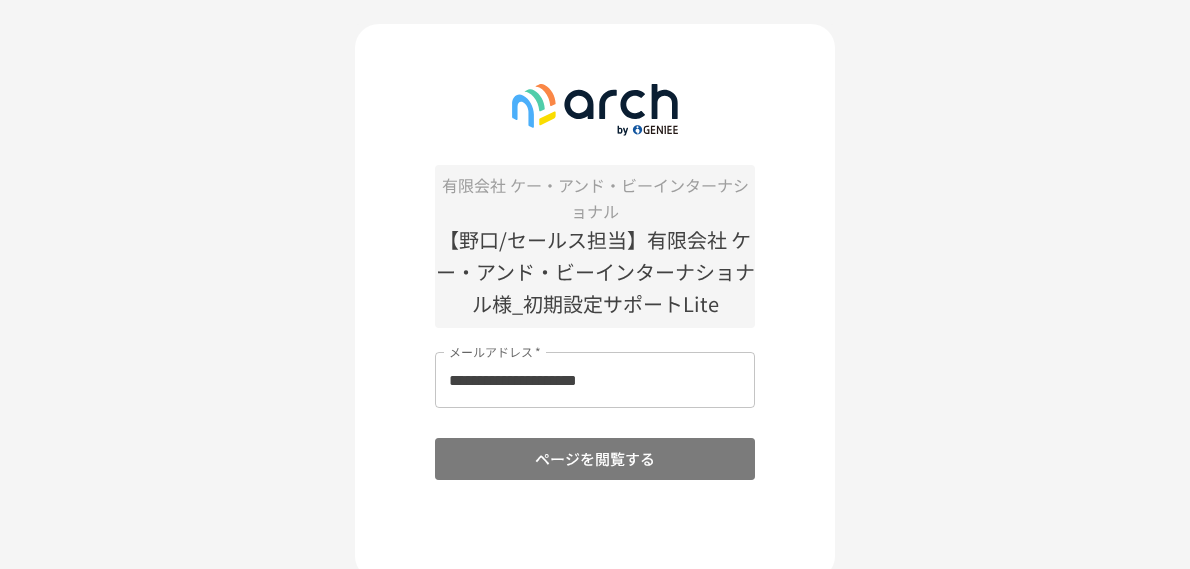click on "ページを閲覧する" at bounding box center [595, 459] 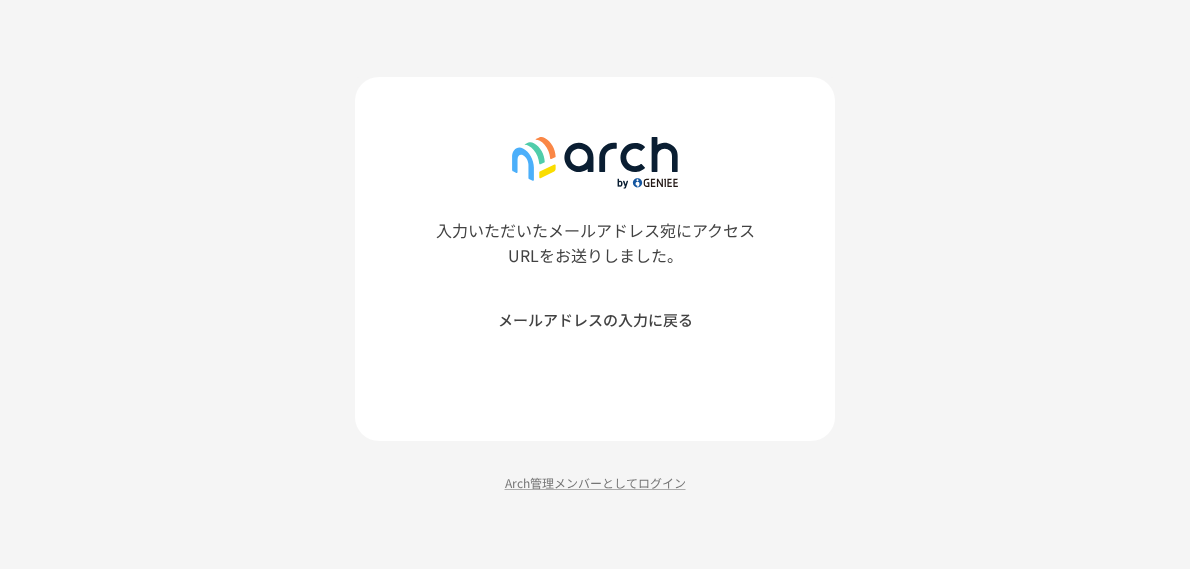click on "入力いただいたメールアドレス宛にアクセスURLをお送りしました。 メールアドレスの入力に戻る Arch管理メンバーとしてログイン" at bounding box center [595, 284] 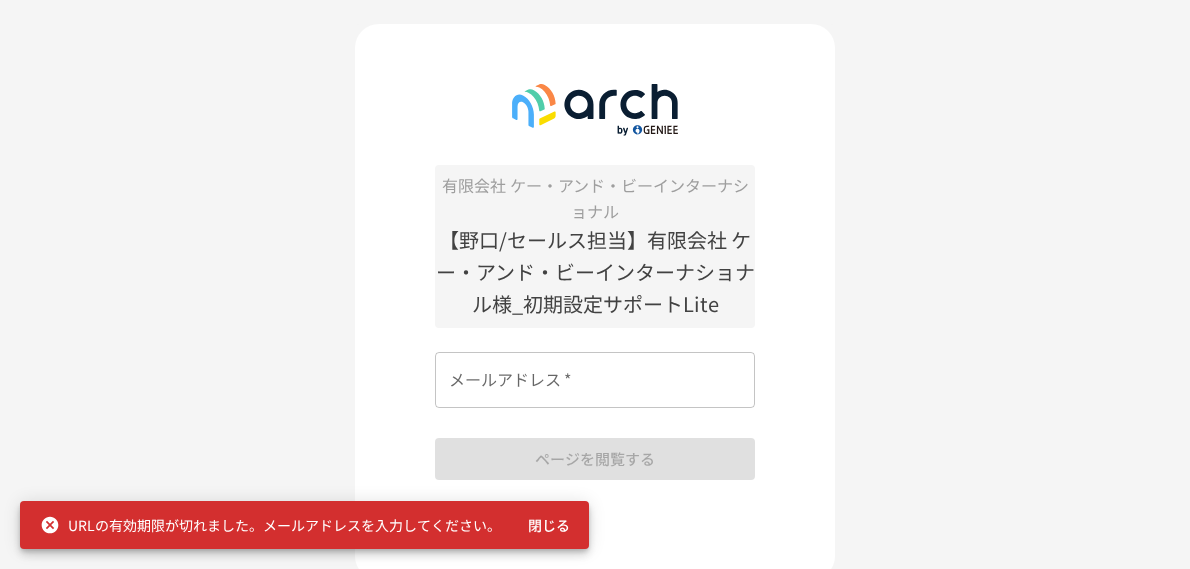 scroll, scrollTop: 0, scrollLeft: 0, axis: both 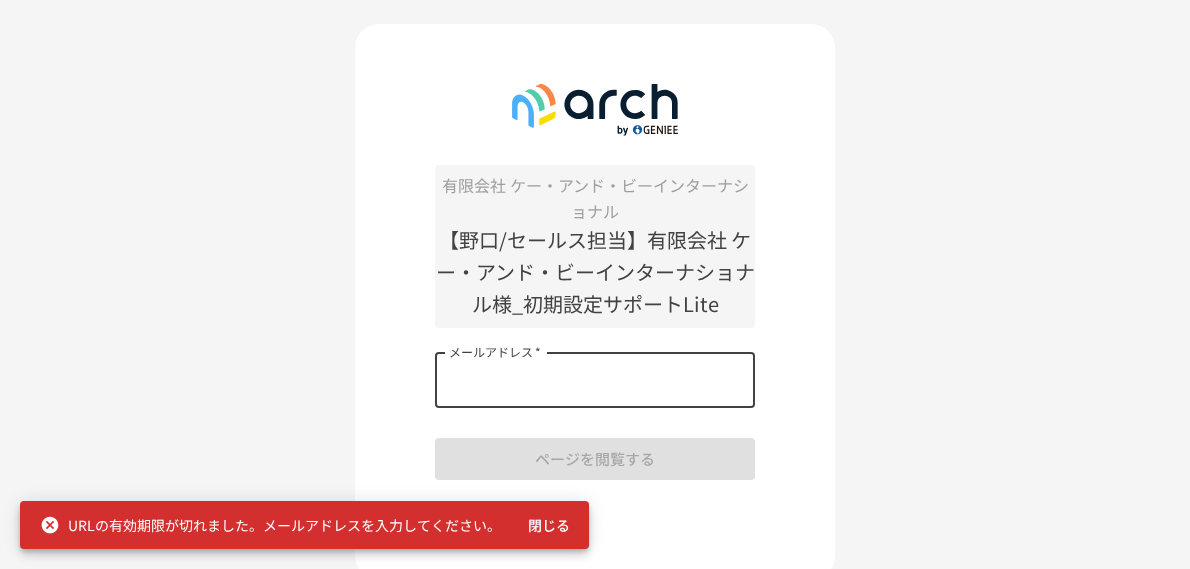 click on "メールアドレス   *" at bounding box center [595, 380] 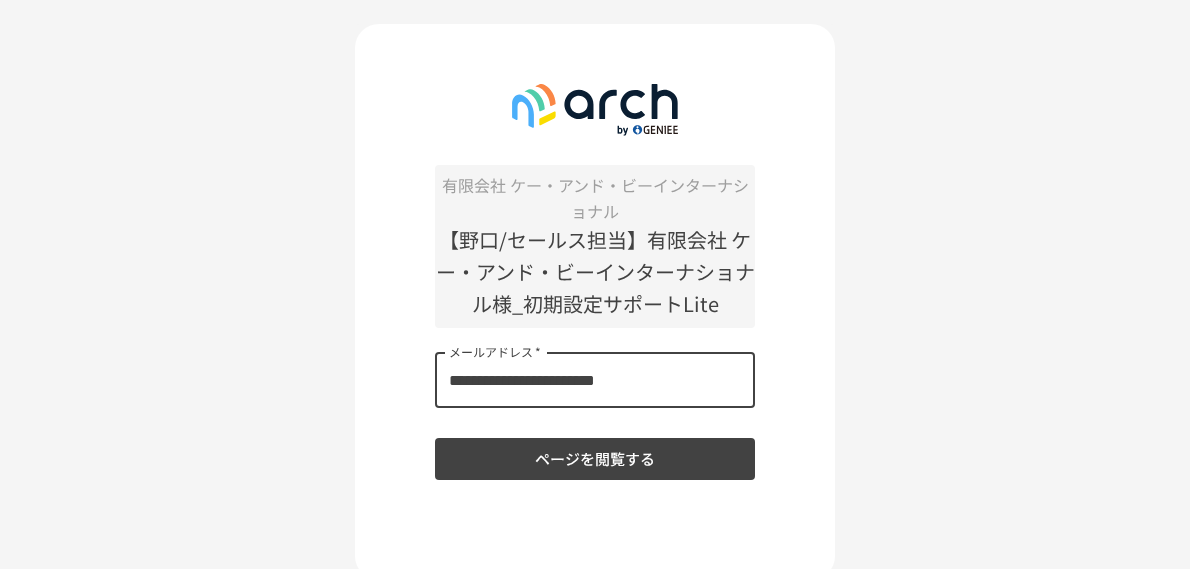type on "**********" 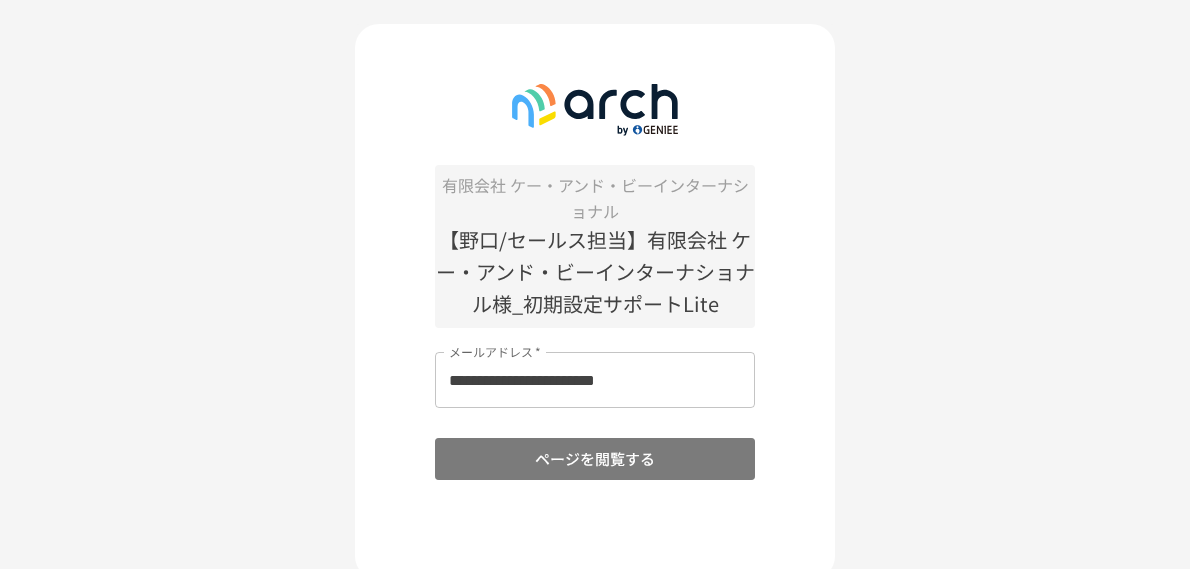 click on "ページを閲覧する" at bounding box center [595, 459] 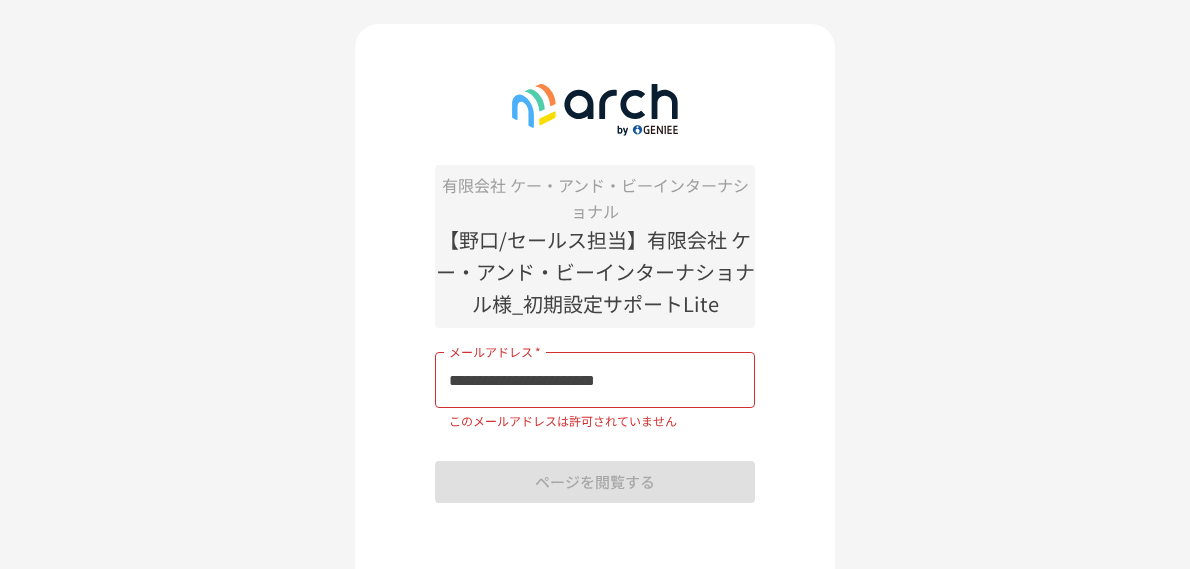 click on "**********" at bounding box center (595, 339) 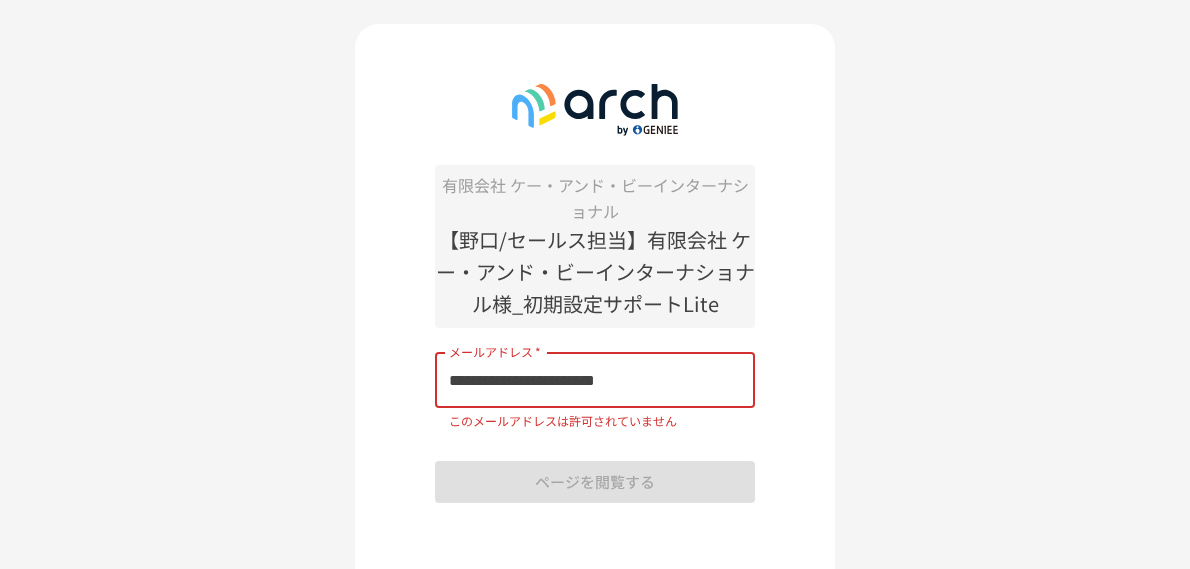 drag, startPoint x: 664, startPoint y: 394, endPoint x: 418, endPoint y: 378, distance: 246.51978 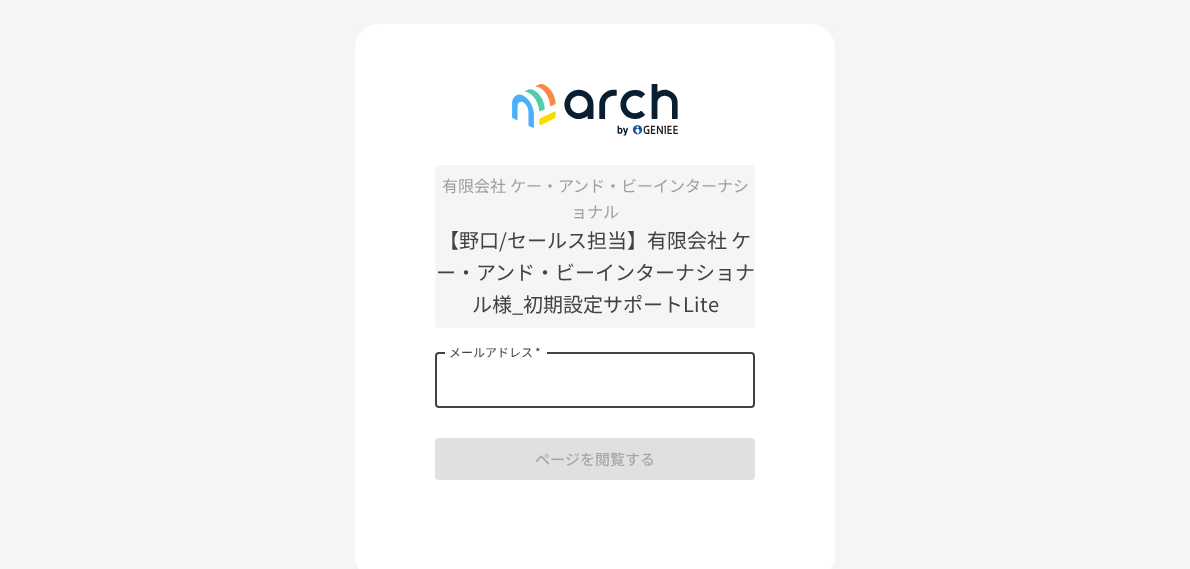 type 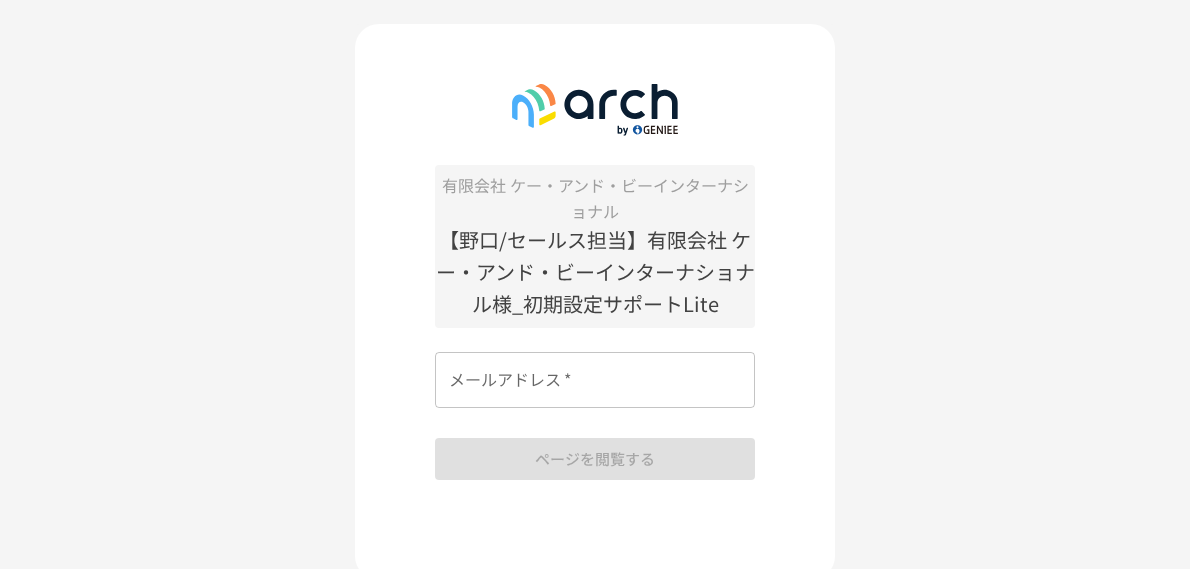 click on "有限会社 ケー・アンド・ビーインターナショナル 【野口/セールス担当】有限会社 ケー・アンド・ビーインターナショナル様_初期設定サポートLite メールアドレス   * メールアドレス   * ページを閲覧する Arch管理メンバーとしてログイン" at bounding box center (595, 328) 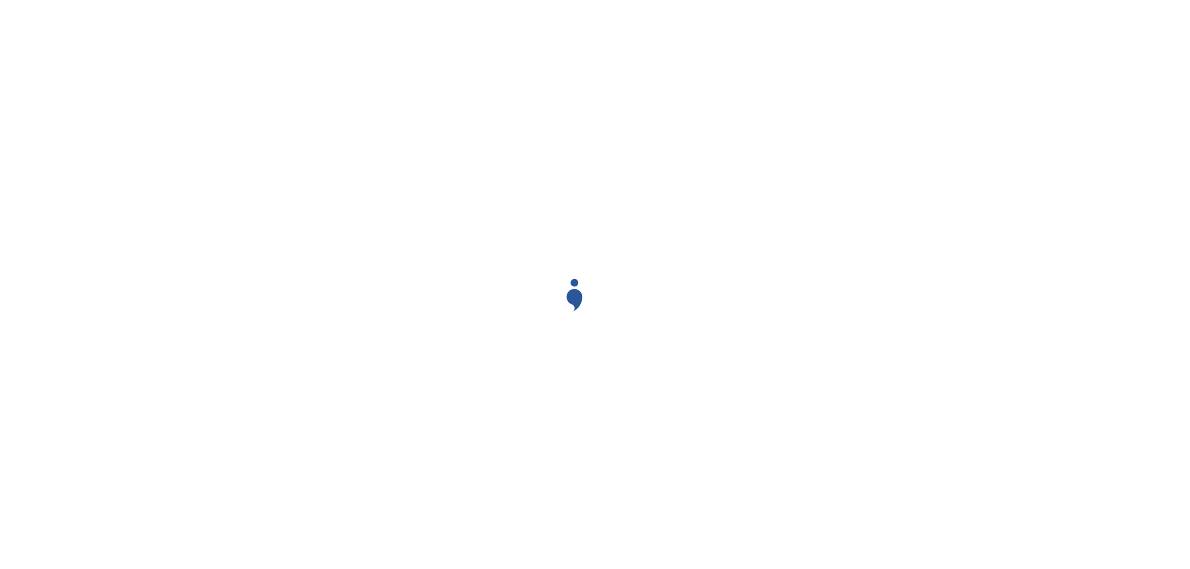 scroll, scrollTop: 0, scrollLeft: 0, axis: both 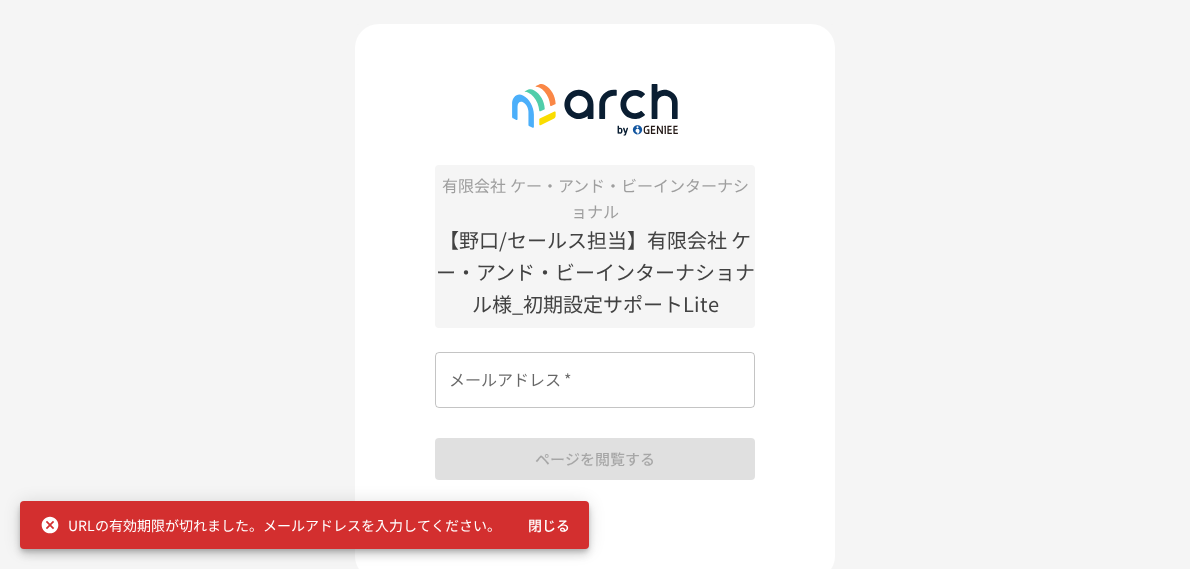 click on "閉じる" at bounding box center (549, 525) 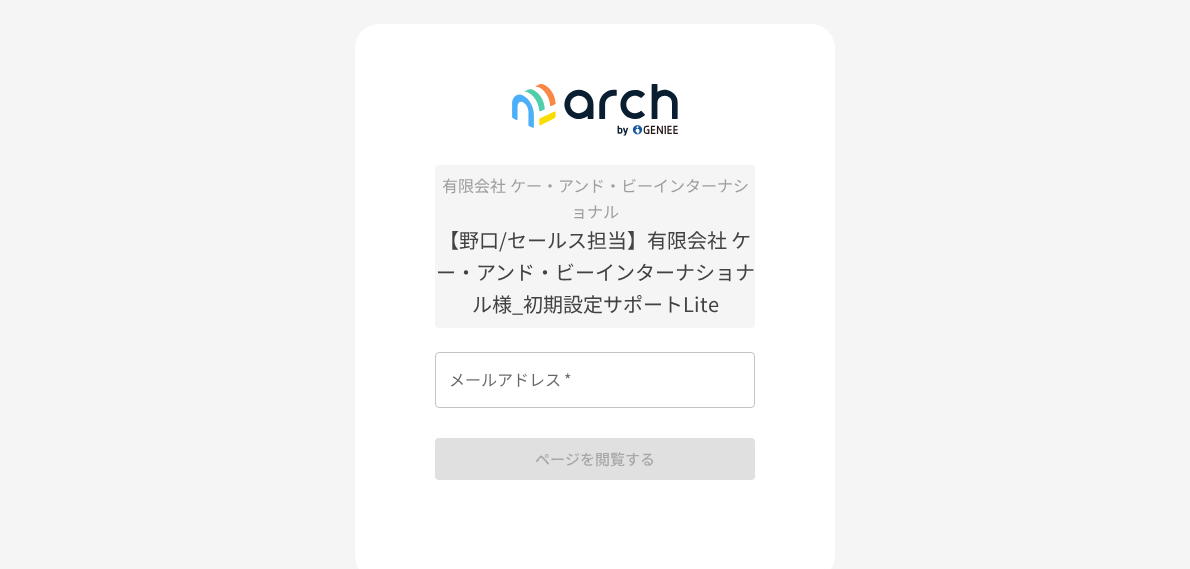 click on "有限会社 ケー・アンド・ビーインターナショナル 【野口/セールス担当】有限会社 ケー・アンド・ビーインターナショナル様_初期設定サポートLite メールアドレス   * メールアドレス   * ページを閲覧する" at bounding box center [595, 302] 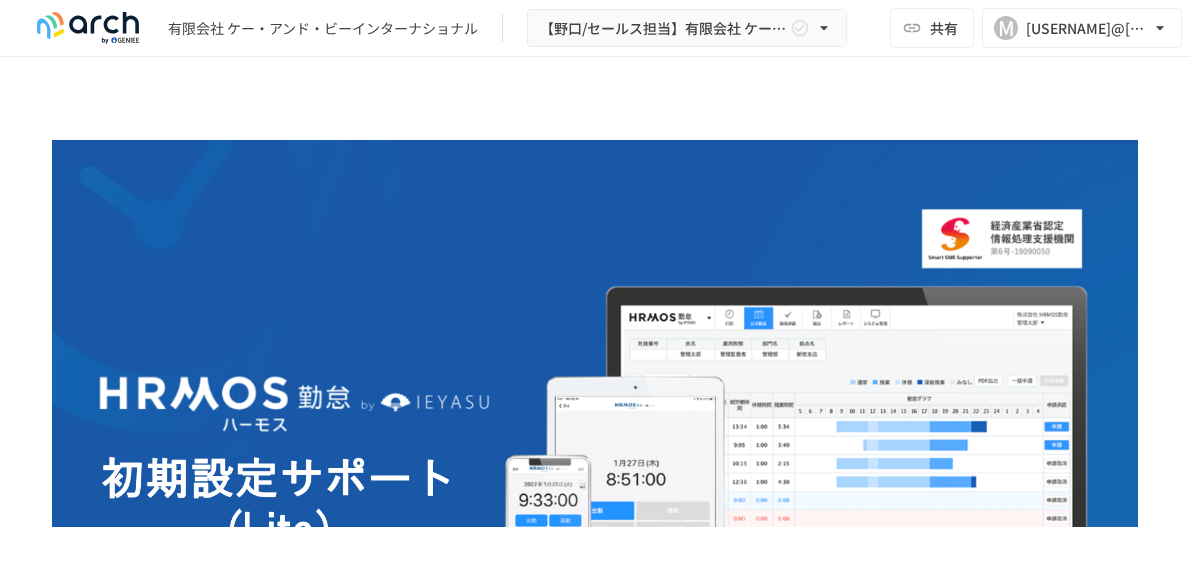 scroll, scrollTop: 0, scrollLeft: 0, axis: both 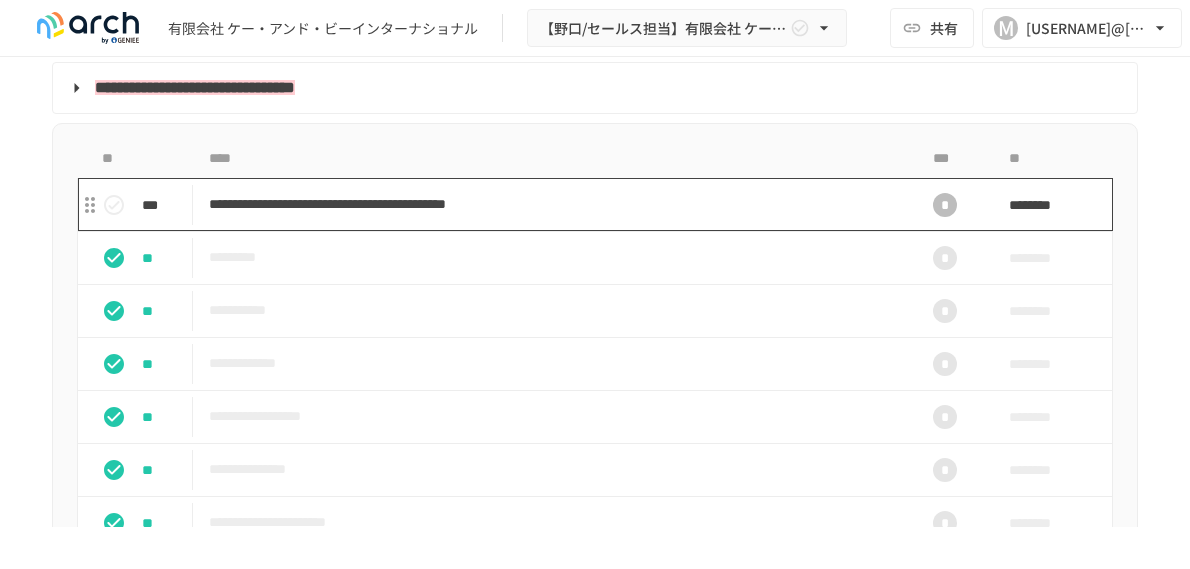 click on "**********" at bounding box center (553, 204) 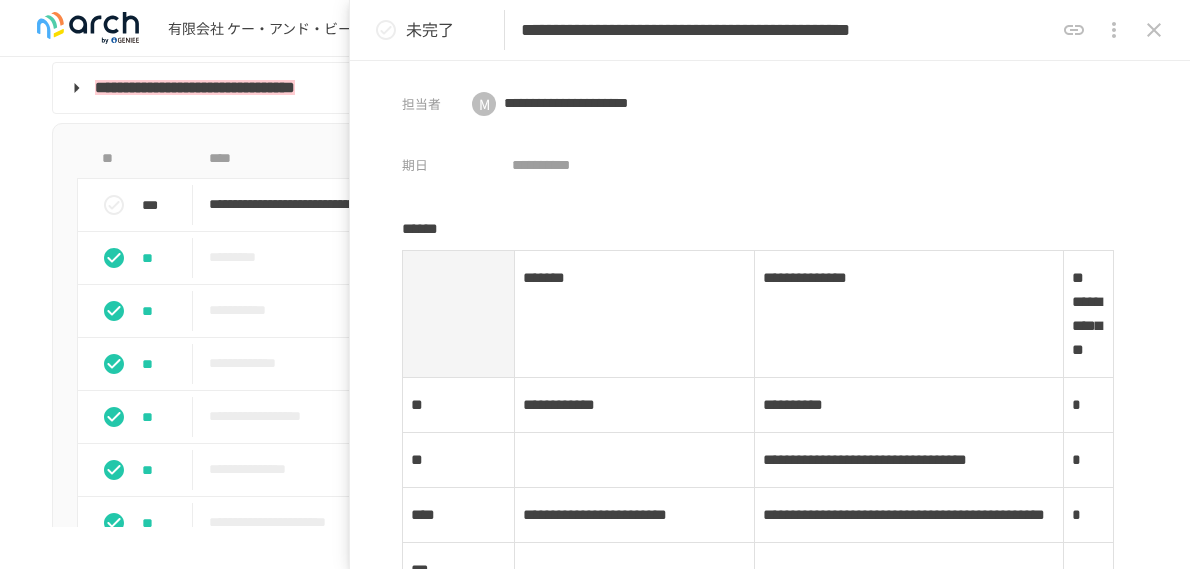 click on "**********" at bounding box center (770, 315) 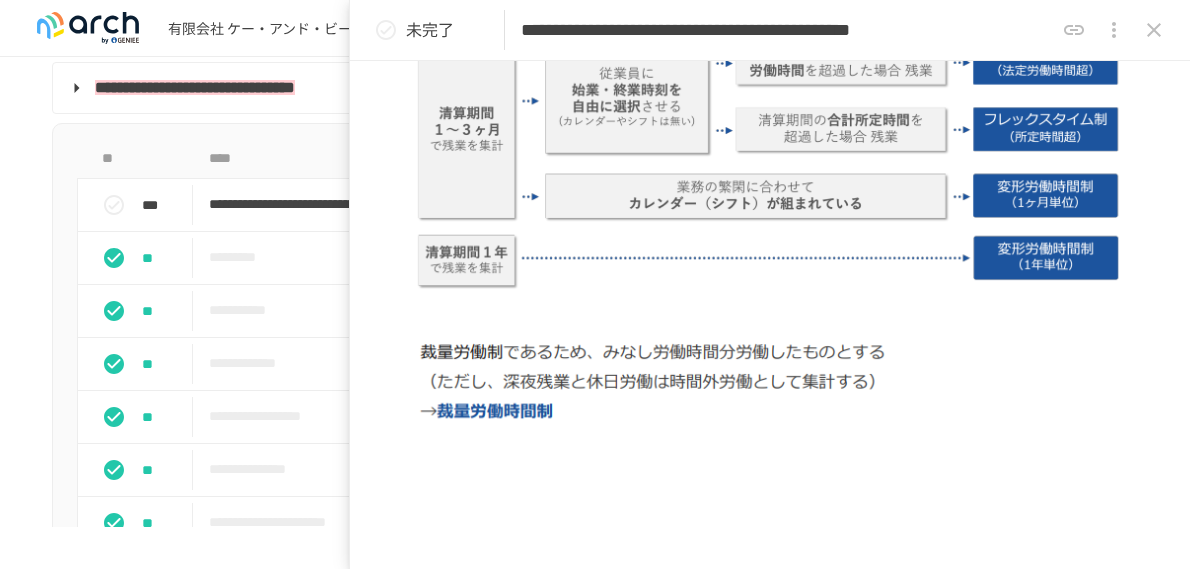 scroll, scrollTop: 2640, scrollLeft: 0, axis: vertical 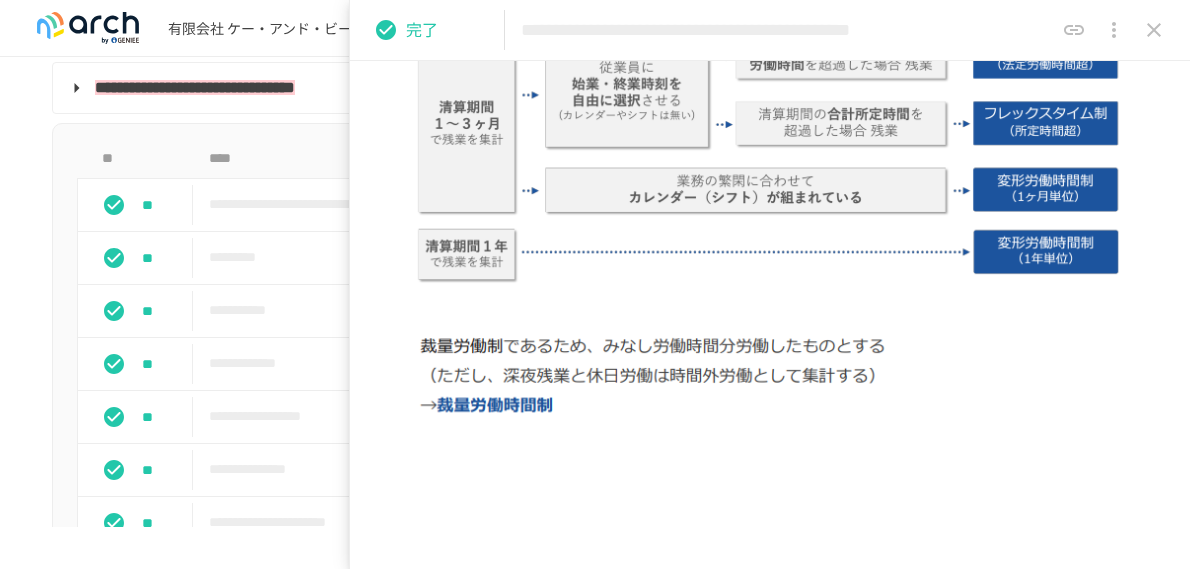 click on "**********" at bounding box center (595, 2202) 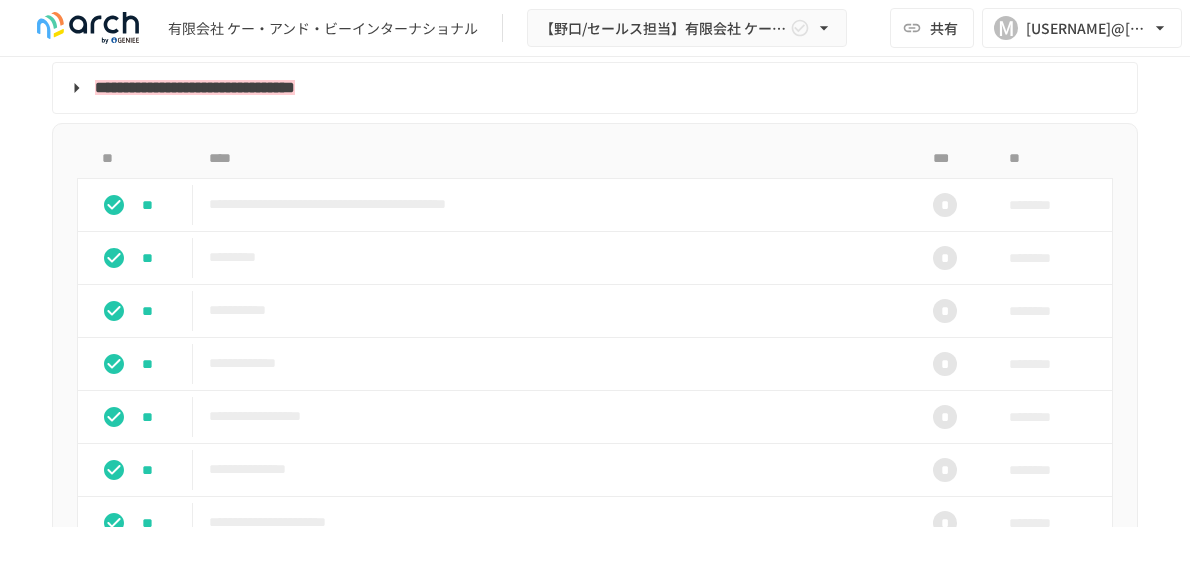 click on "**********" at bounding box center [595, 2202] 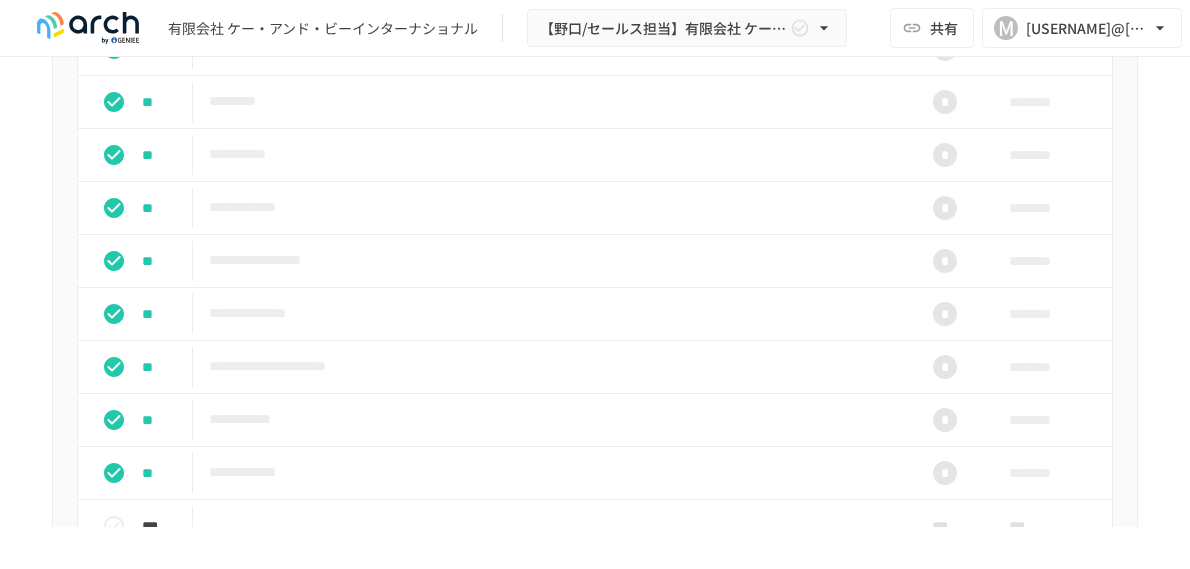 scroll, scrollTop: 2040, scrollLeft: 0, axis: vertical 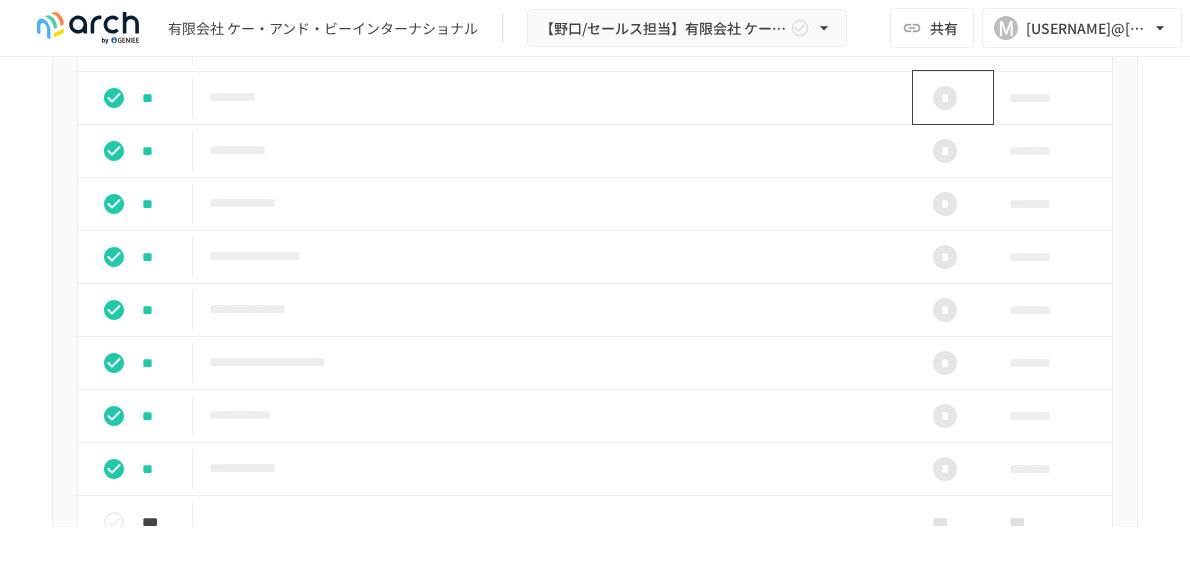 click on "*" at bounding box center (945, 98) 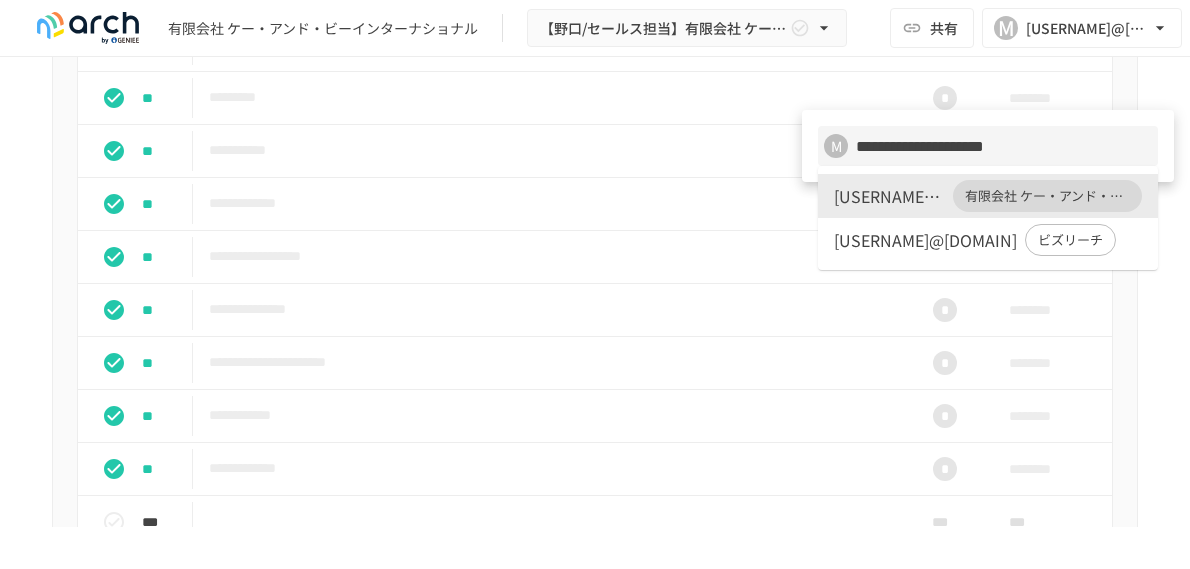 click at bounding box center (595, 284) 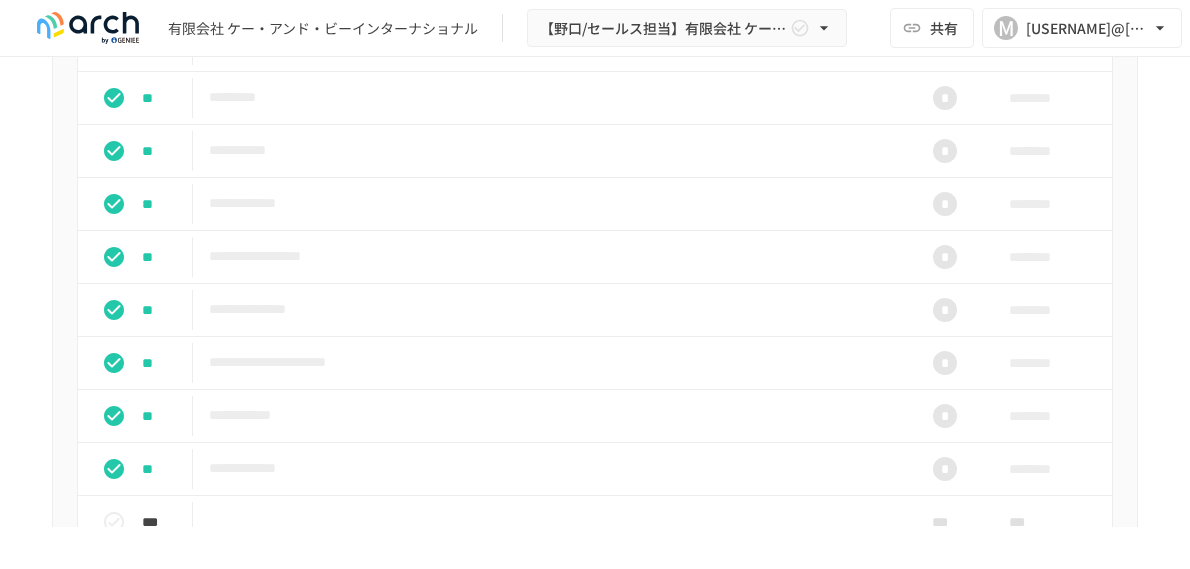 click on "**********" at bounding box center [595, 2042] 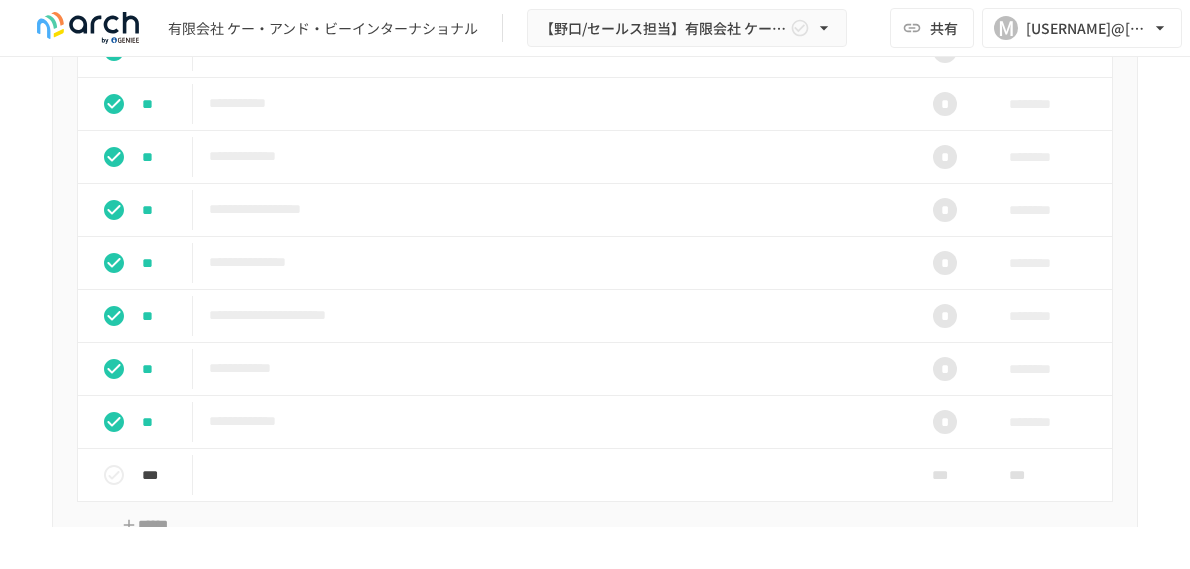 scroll, scrollTop: 2120, scrollLeft: 0, axis: vertical 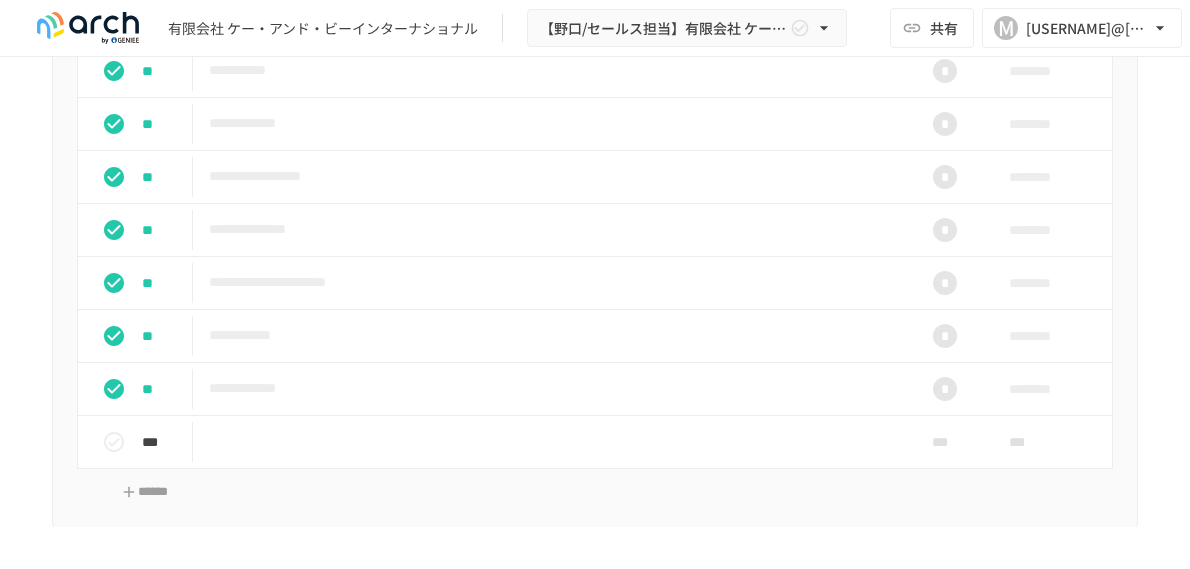 click on "**********" at bounding box center (595, 1962) 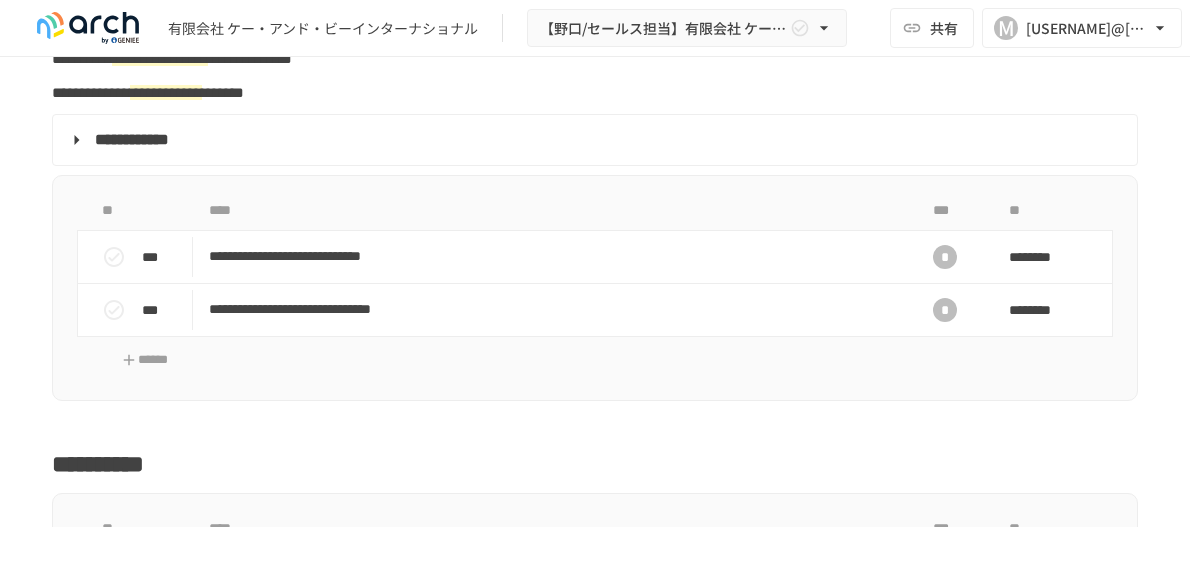 scroll, scrollTop: 3000, scrollLeft: 0, axis: vertical 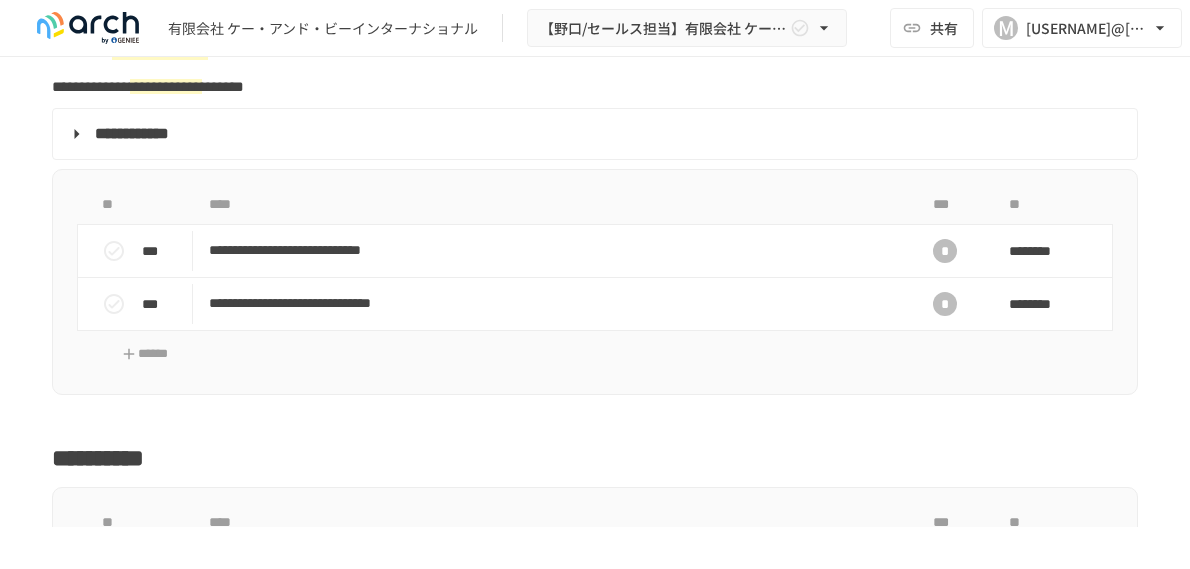 click on "**********" at bounding box center [595, 1082] 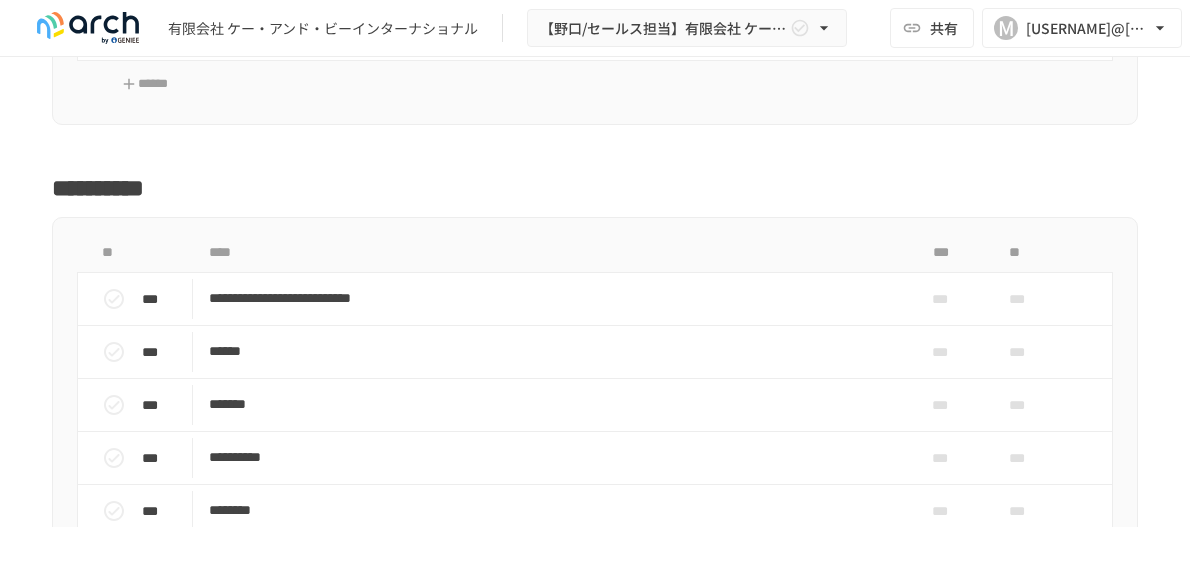scroll, scrollTop: 3200, scrollLeft: 0, axis: vertical 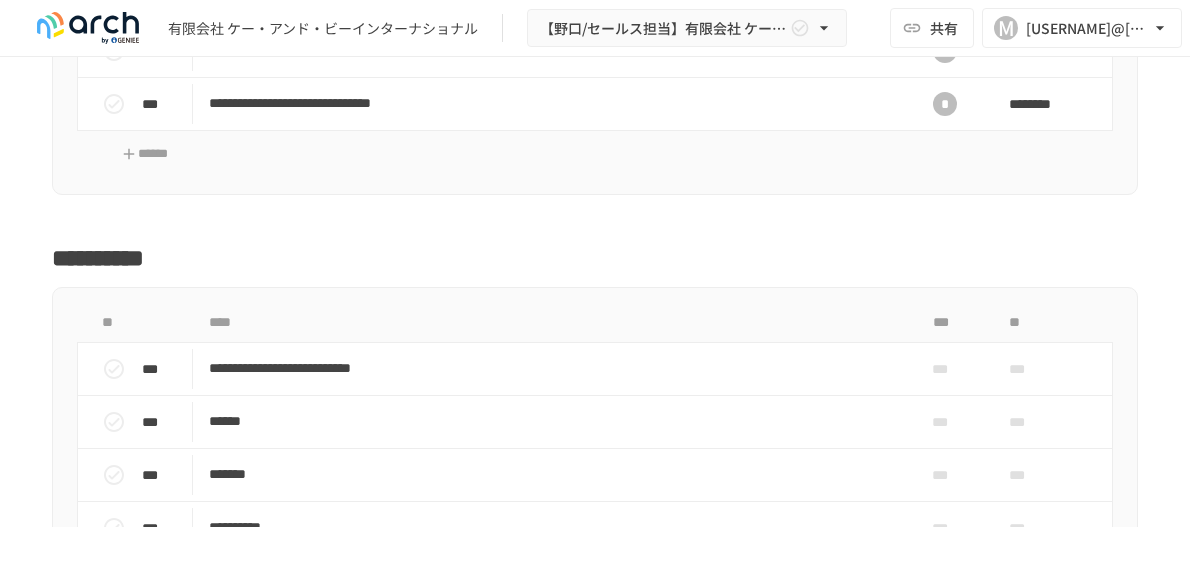 click on "**********" at bounding box center [595, 882] 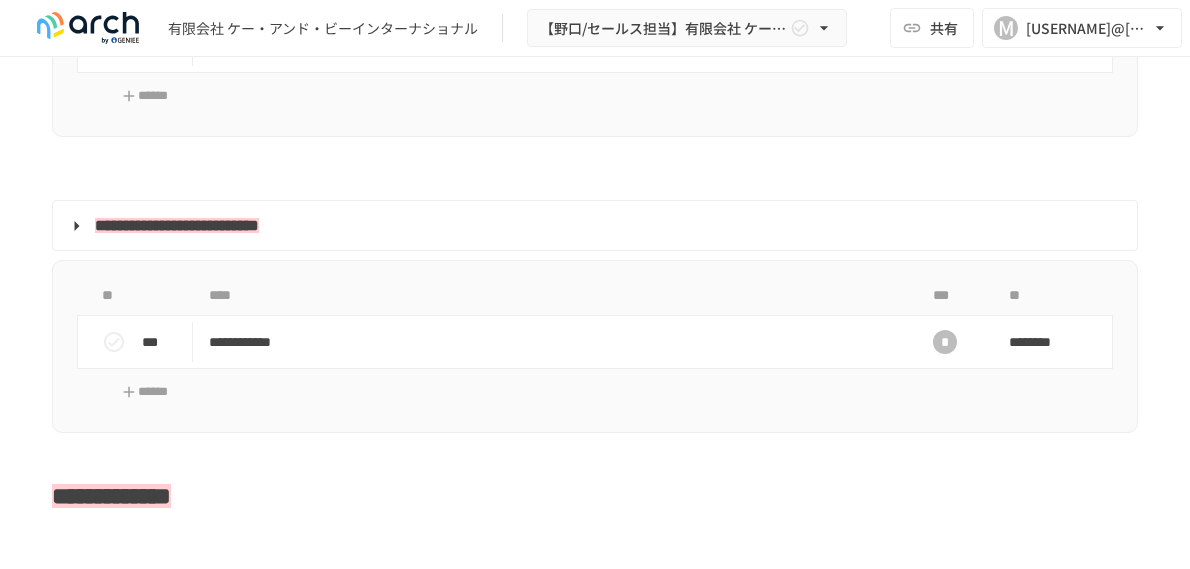 scroll, scrollTop: 2520, scrollLeft: 0, axis: vertical 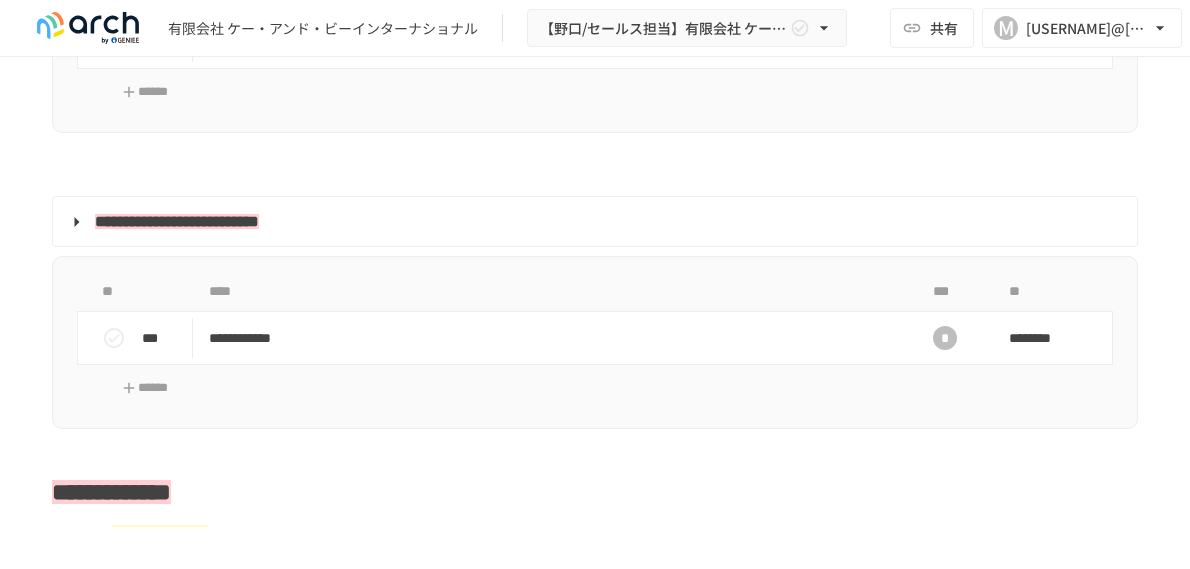 click on "**********" at bounding box center (177, 221) 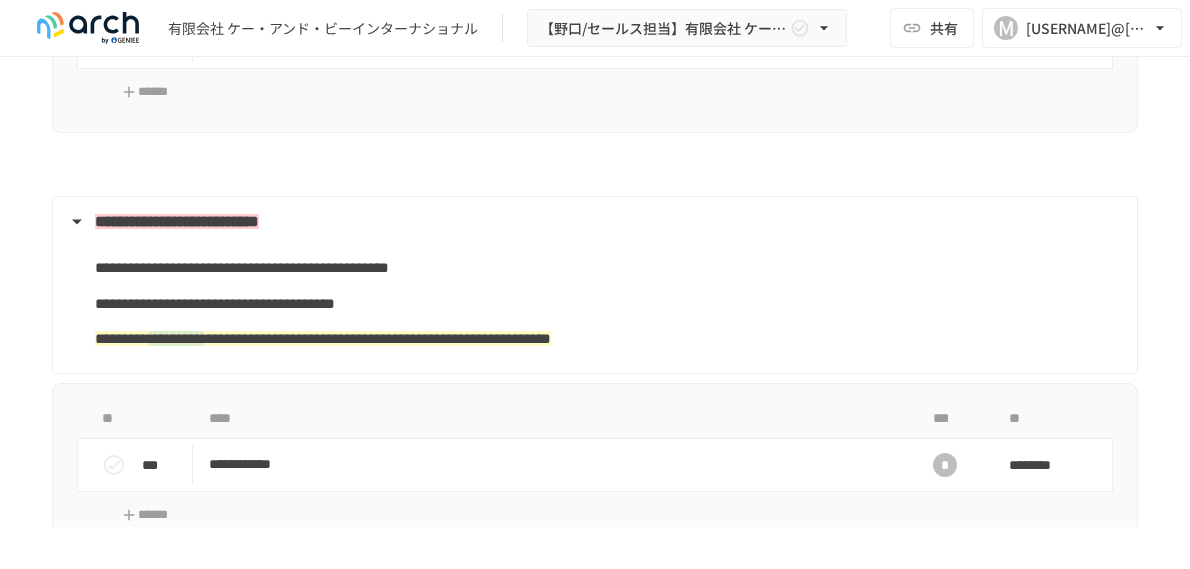 click on "**********" at bounding box center [595, 1625] 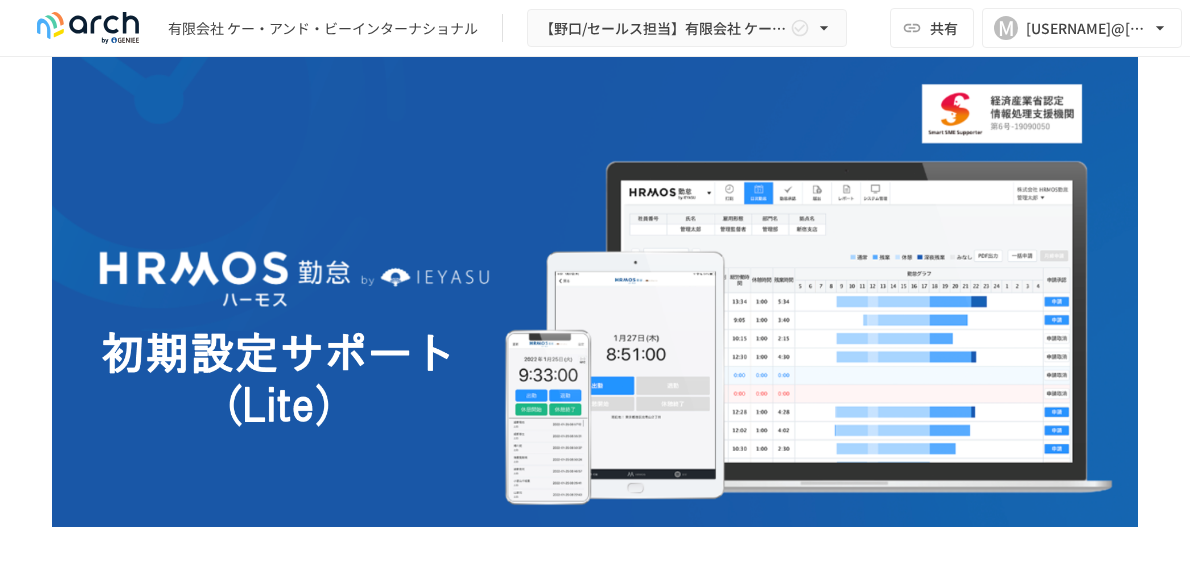scroll, scrollTop: 120, scrollLeft: 0, axis: vertical 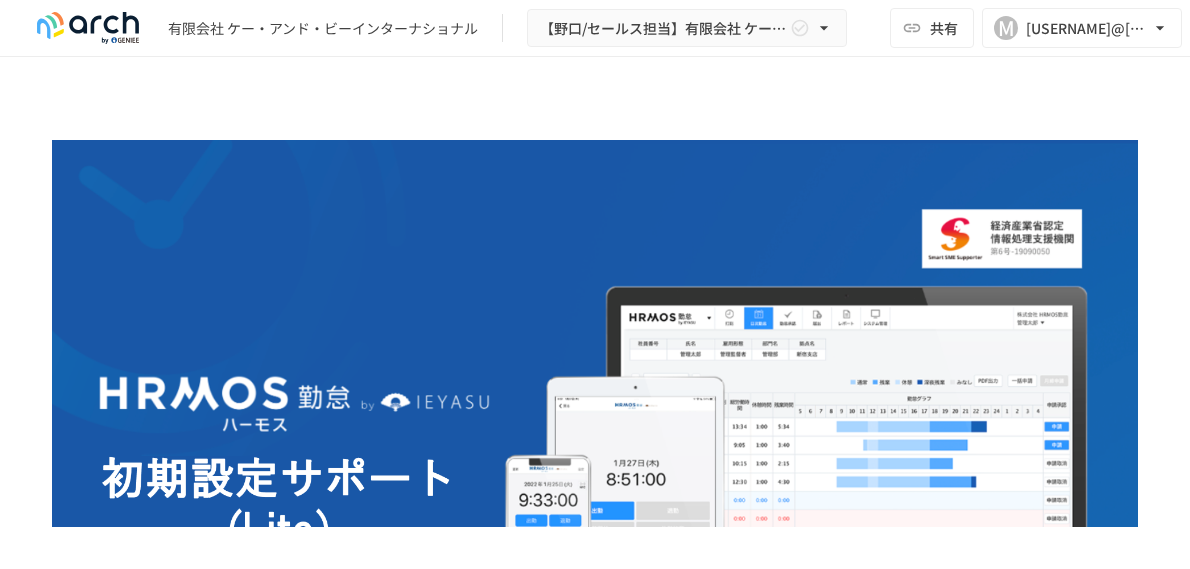 click on "**********" at bounding box center (595, 4055) 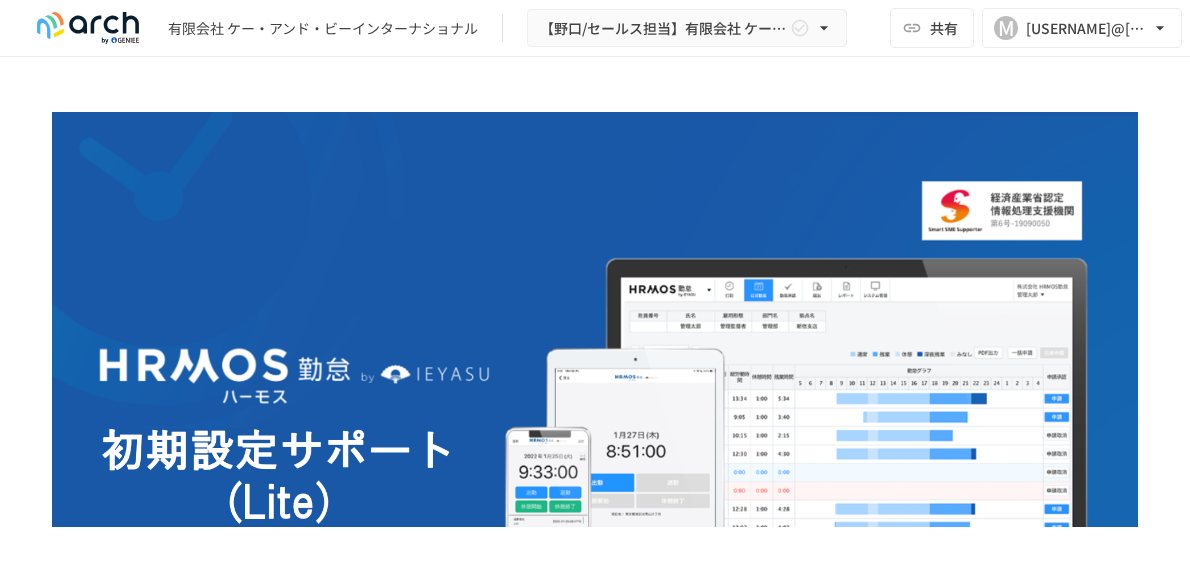 scroll, scrollTop: 0, scrollLeft: 0, axis: both 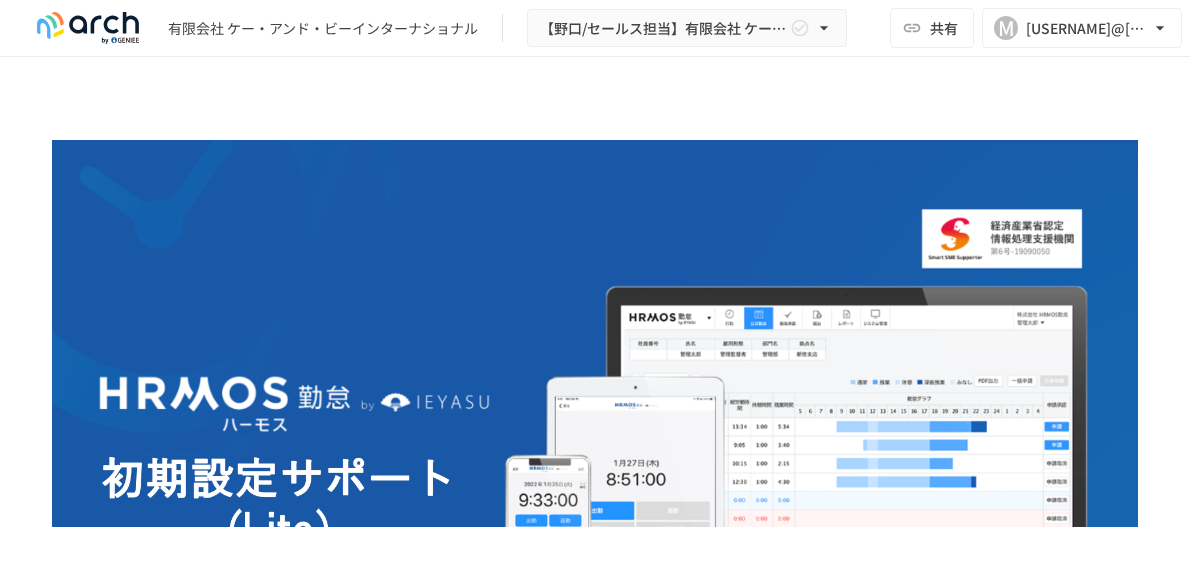 click on "**********" at bounding box center (595, 4055) 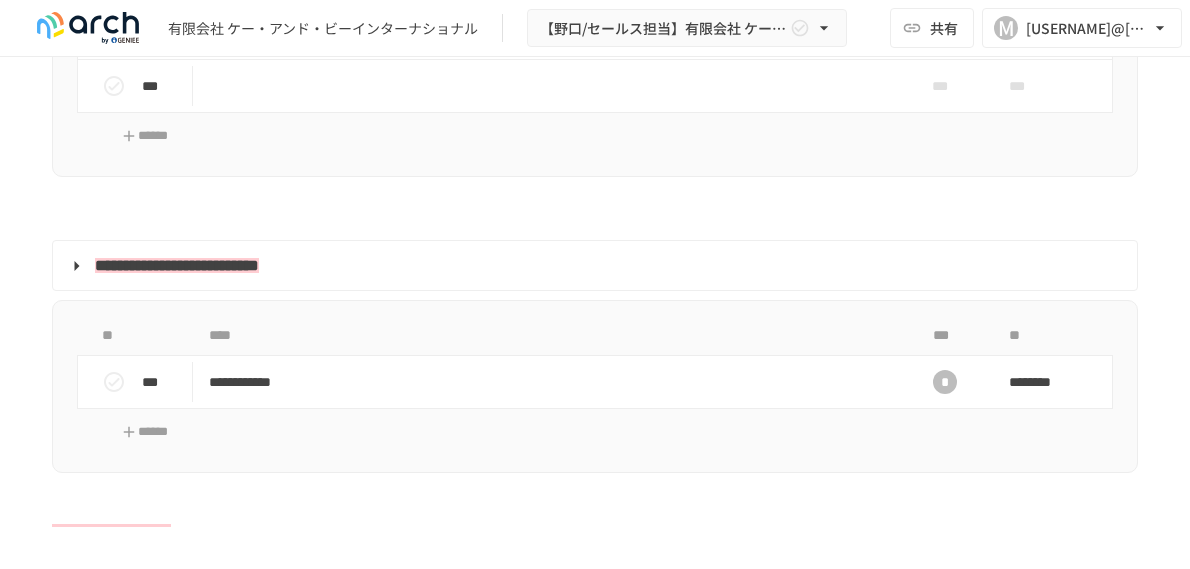 scroll, scrollTop: 2480, scrollLeft: 0, axis: vertical 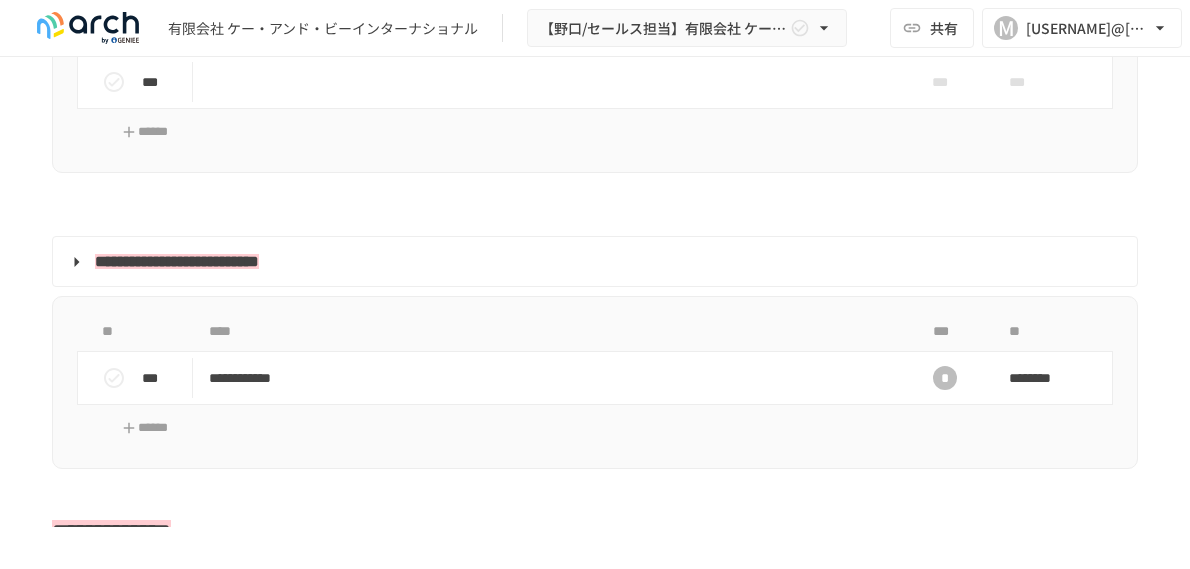 click on "**********" at bounding box center (593, 262) 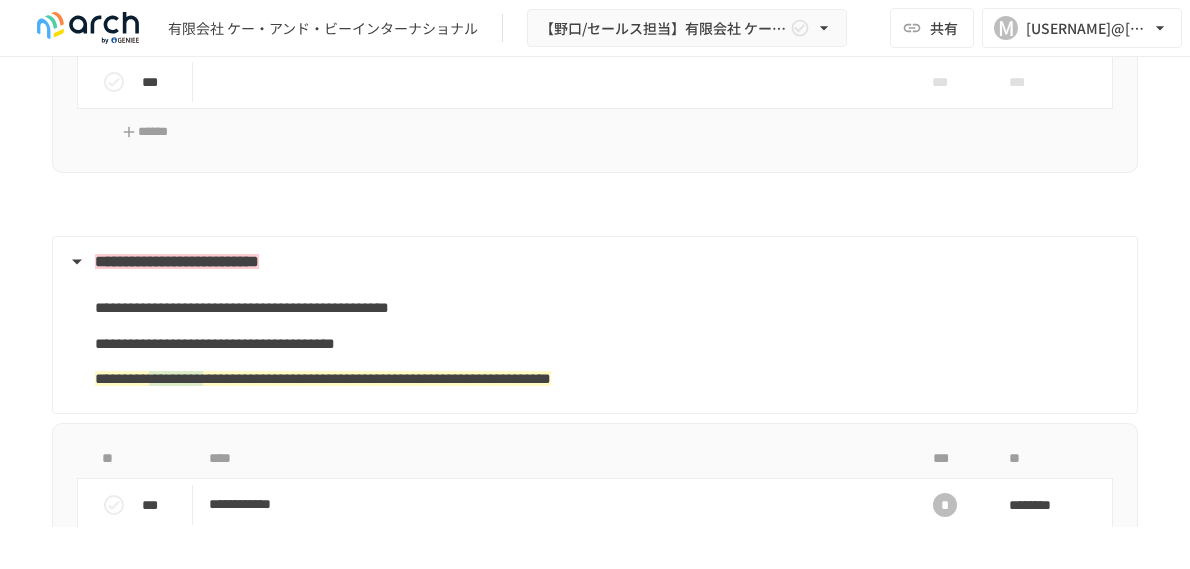 click on "**********" at bounding box center [595, 1639] 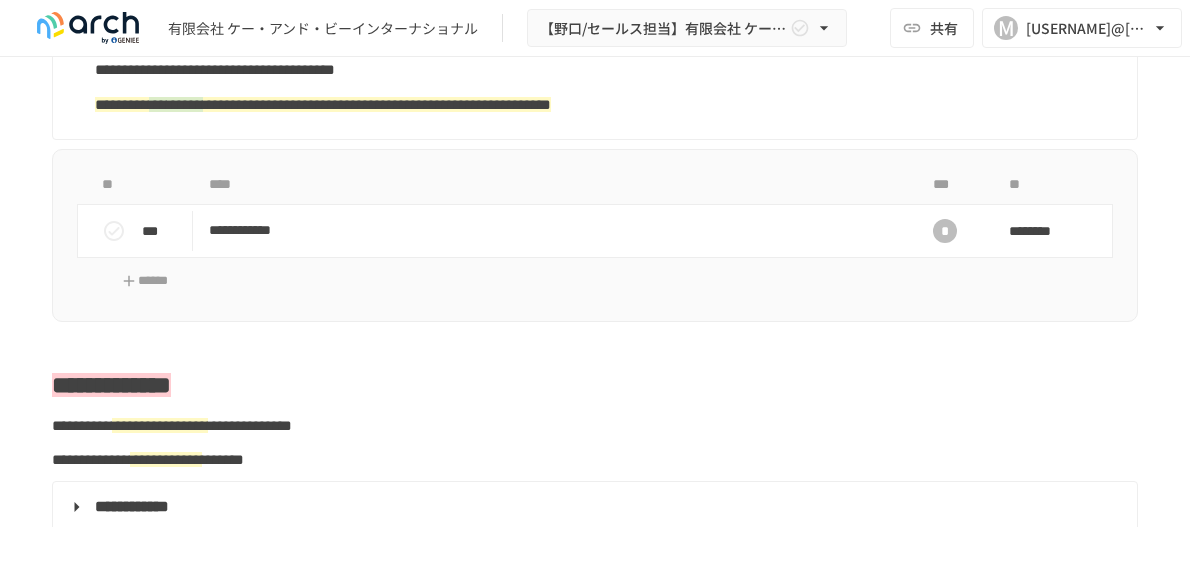 scroll, scrollTop: 2760, scrollLeft: 0, axis: vertical 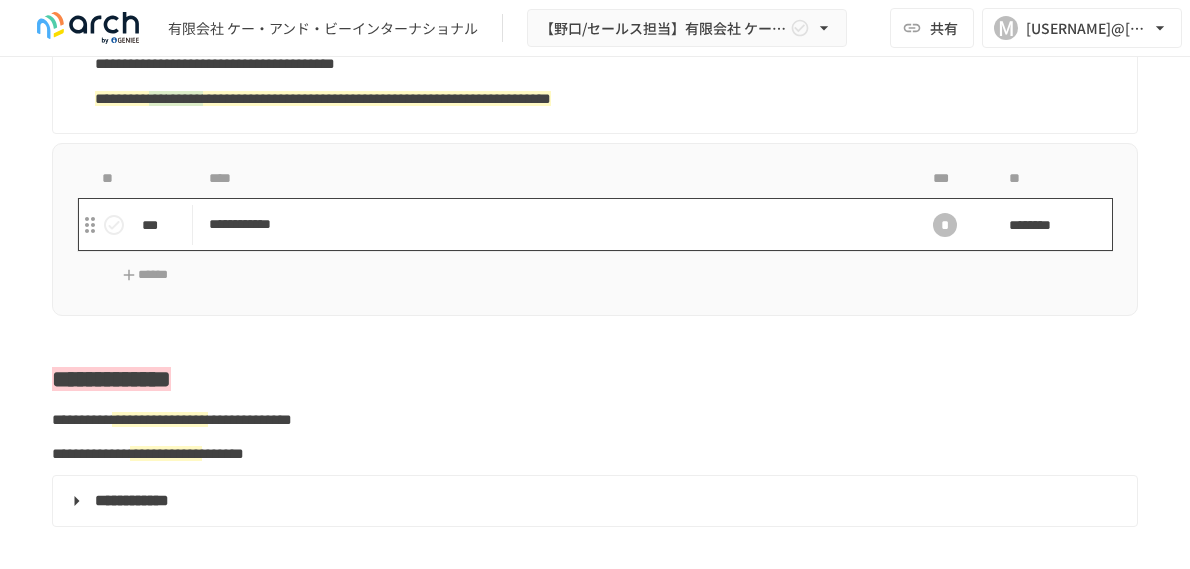 click on "**********" at bounding box center (553, 224) 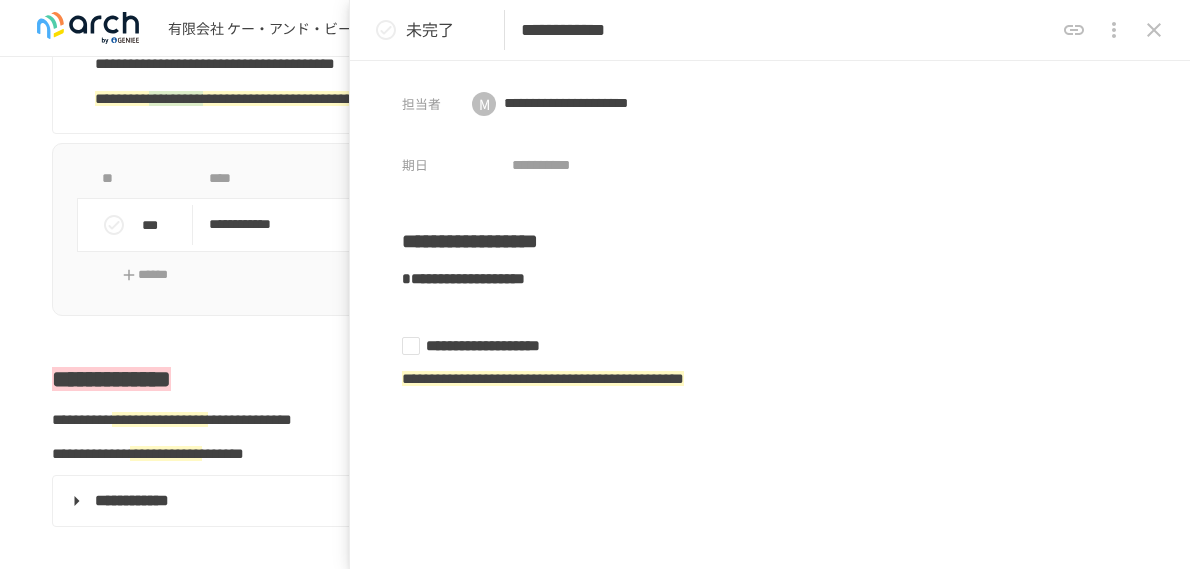 click on "**********" at bounding box center (770, 122) 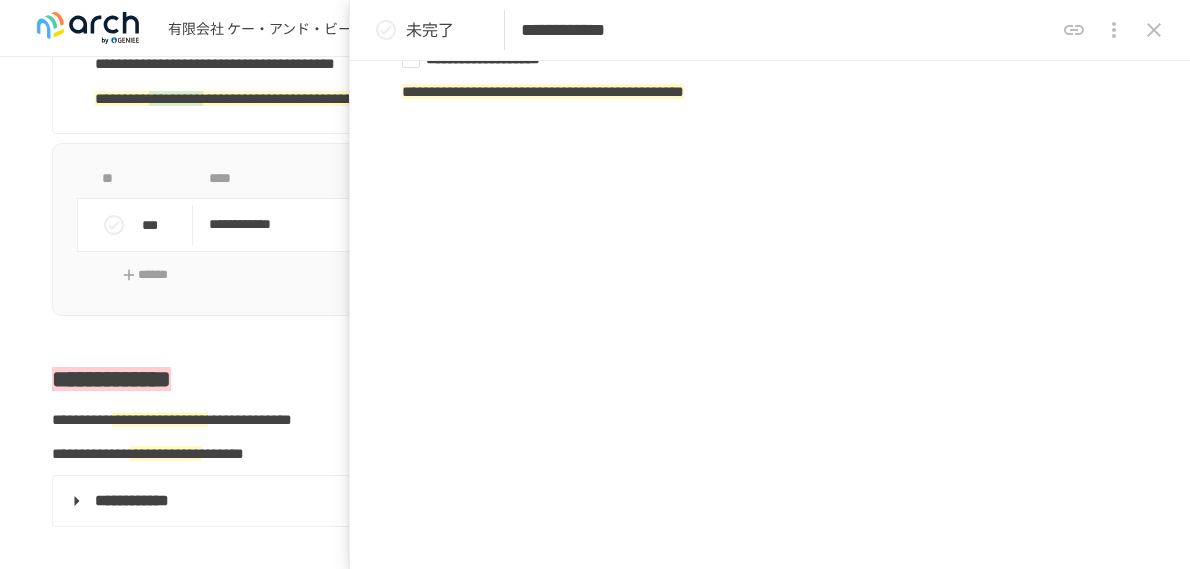 scroll, scrollTop: 327, scrollLeft: 0, axis: vertical 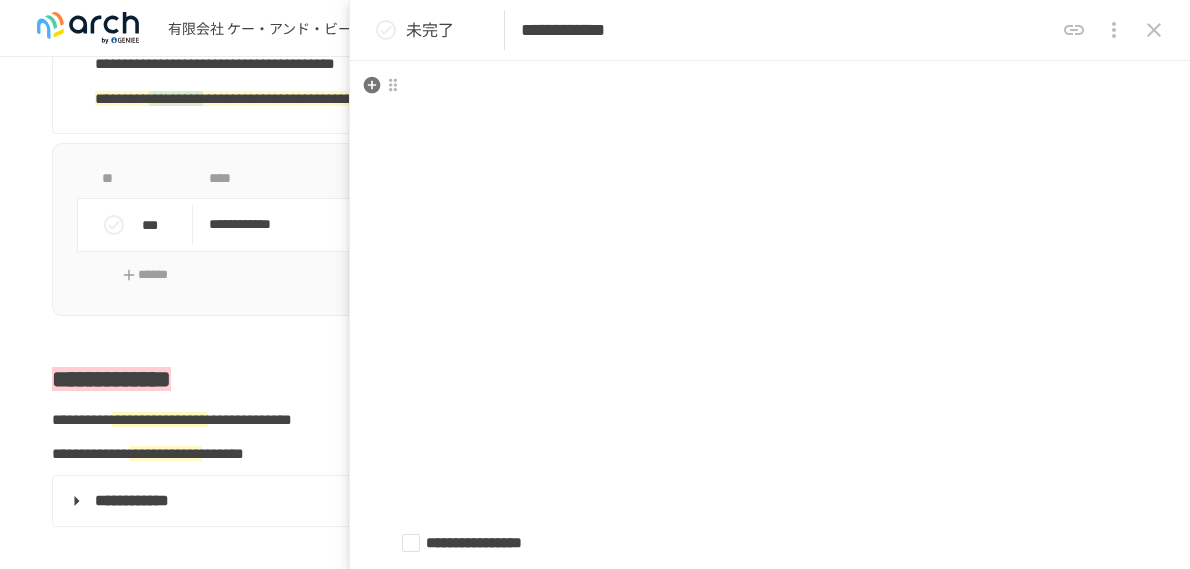 click on "**********" at bounding box center (770, 979) 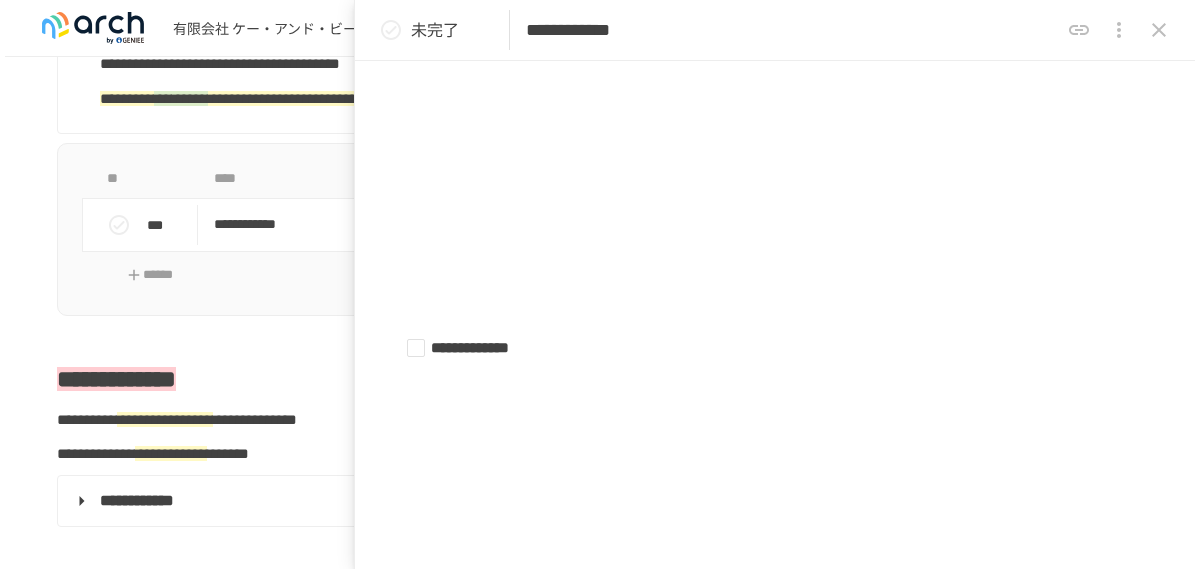 scroll, scrollTop: 1012, scrollLeft: 0, axis: vertical 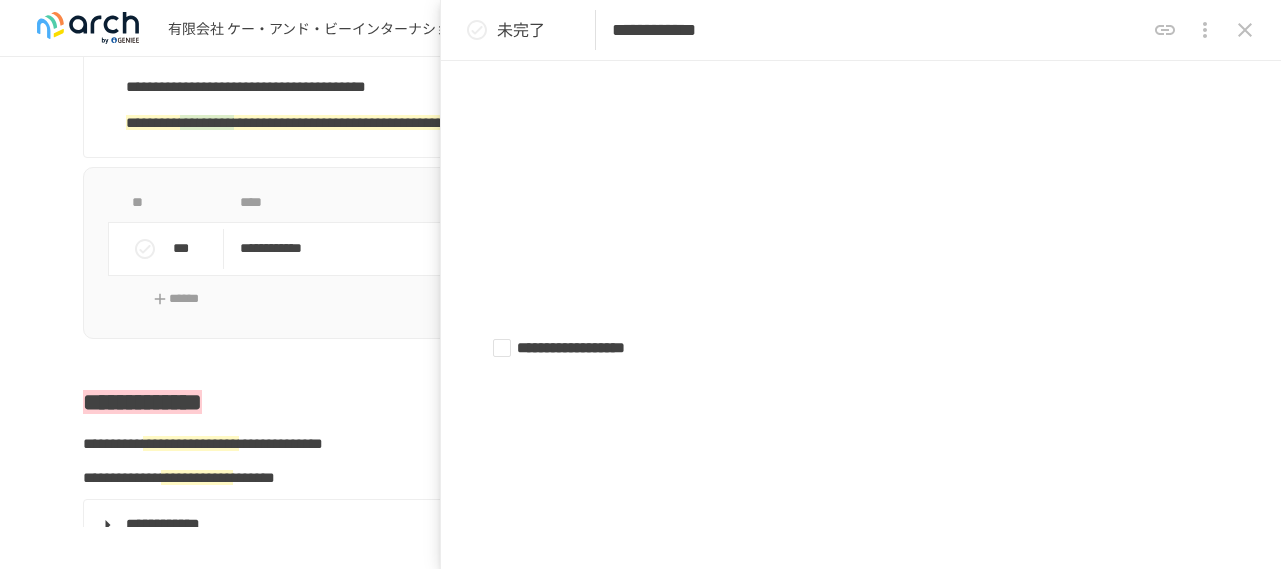 click on "**********" at bounding box center [861, 294] 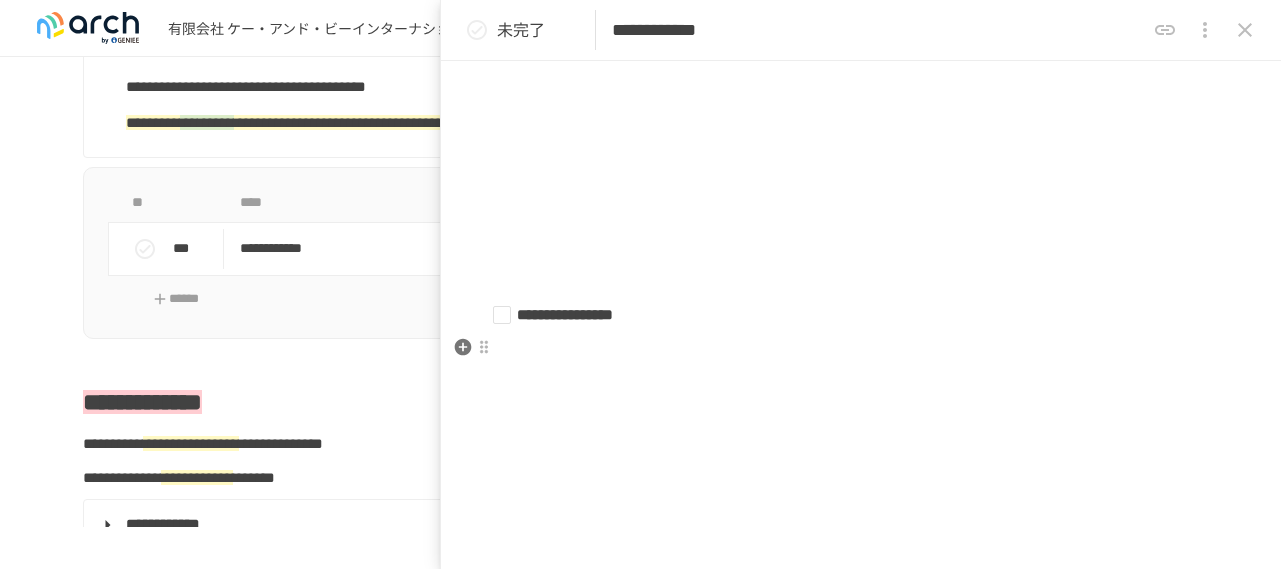 scroll, scrollTop: 1012, scrollLeft: 0, axis: vertical 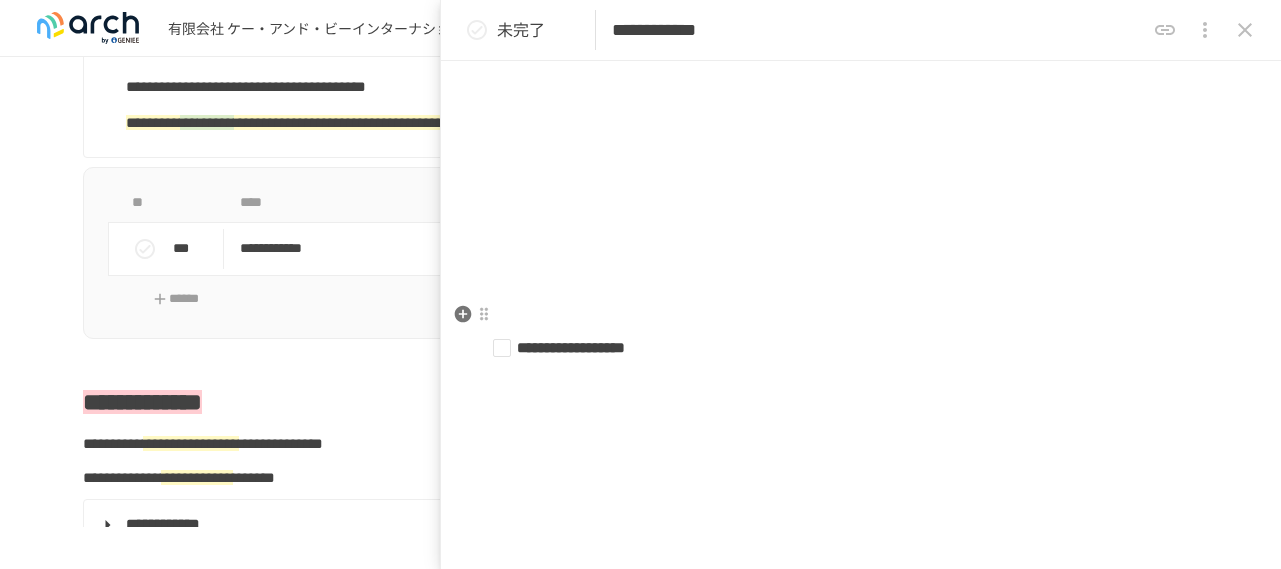 click on "**********" at bounding box center (861, 294) 